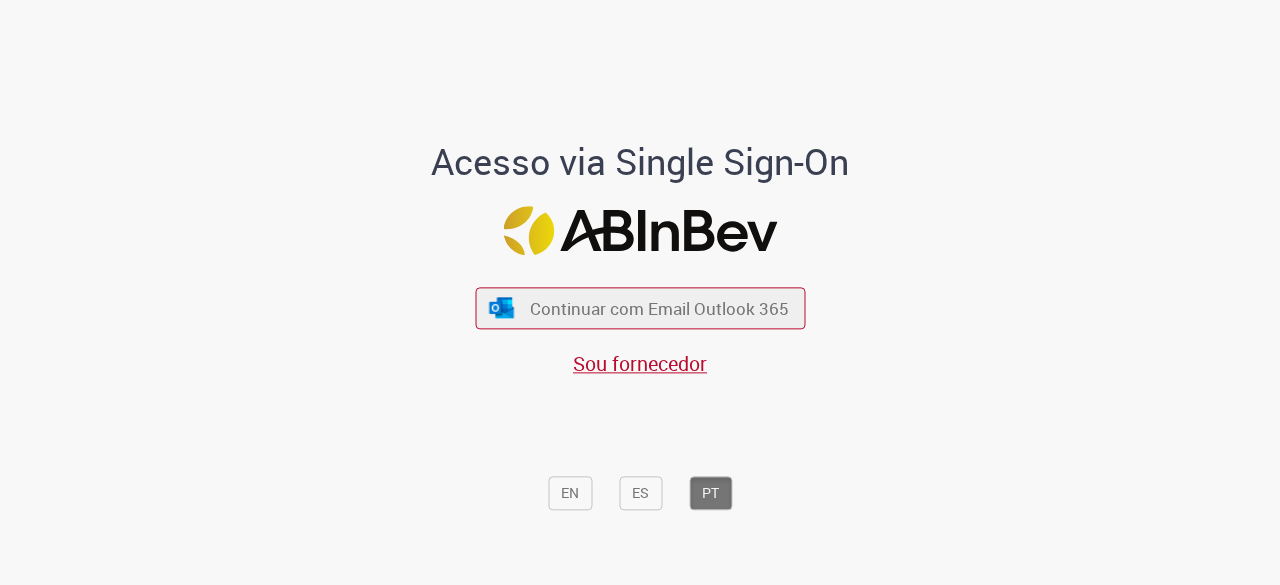 scroll, scrollTop: 0, scrollLeft: 0, axis: both 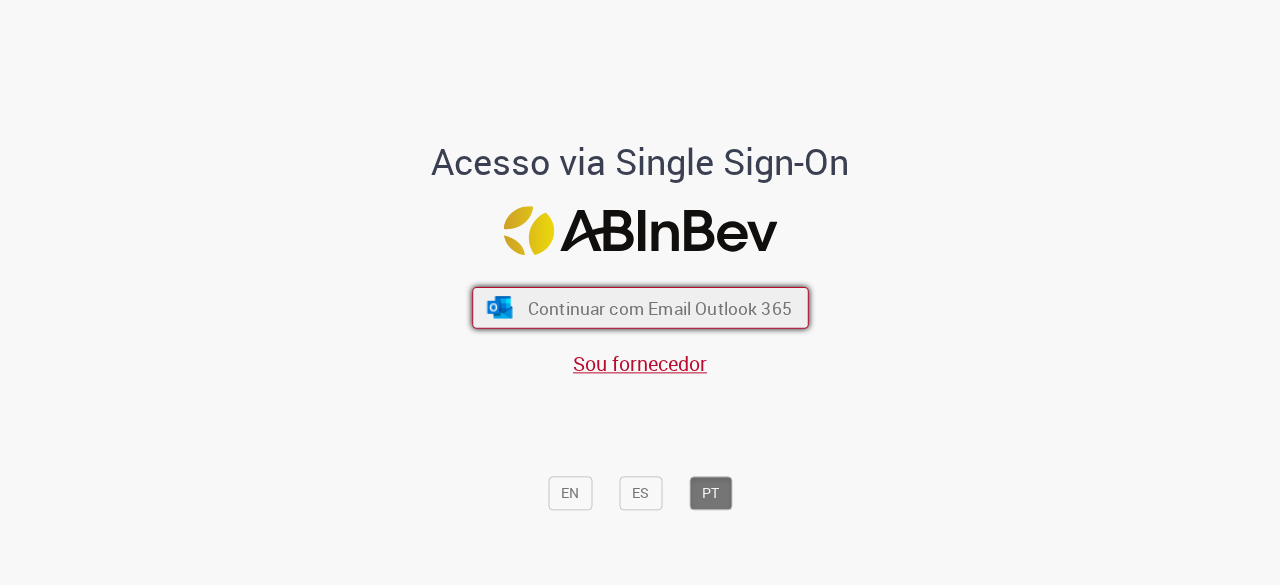 click on "Continuar com Email Outlook 365" at bounding box center (659, 308) 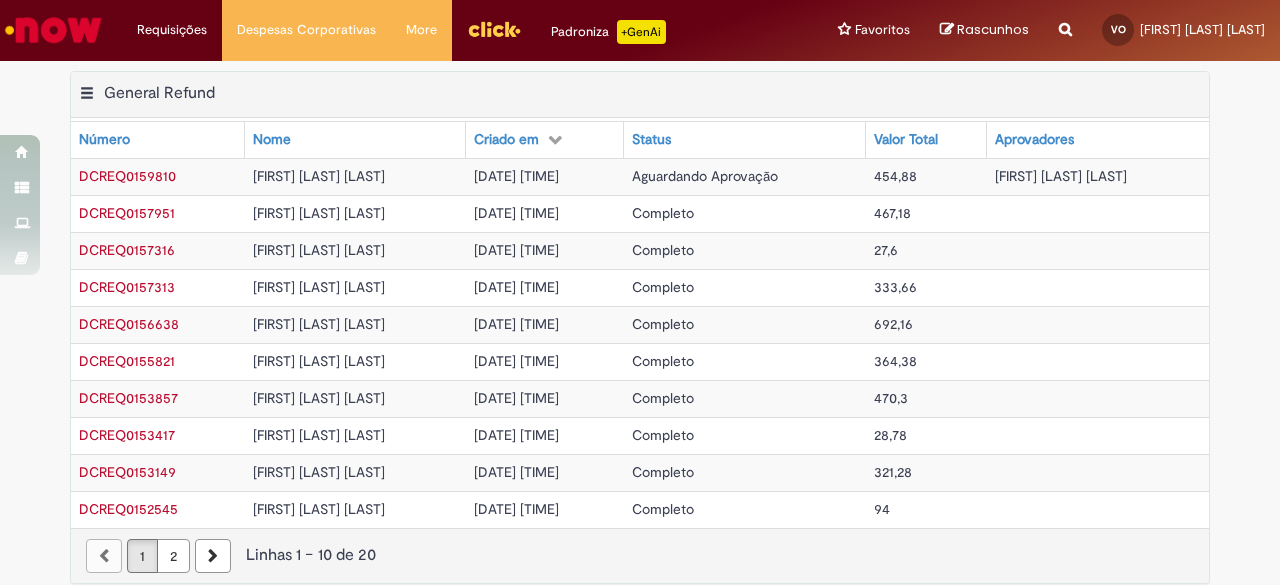 scroll, scrollTop: 0, scrollLeft: 0, axis: both 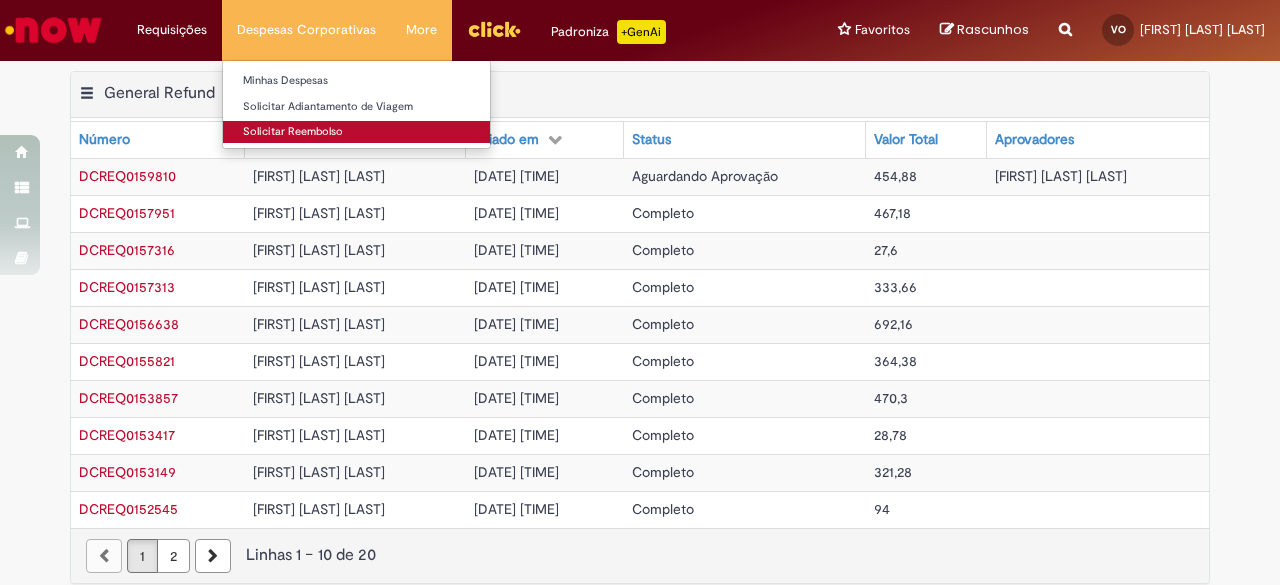 click on "Solicitar Reembolso" at bounding box center (356, 132) 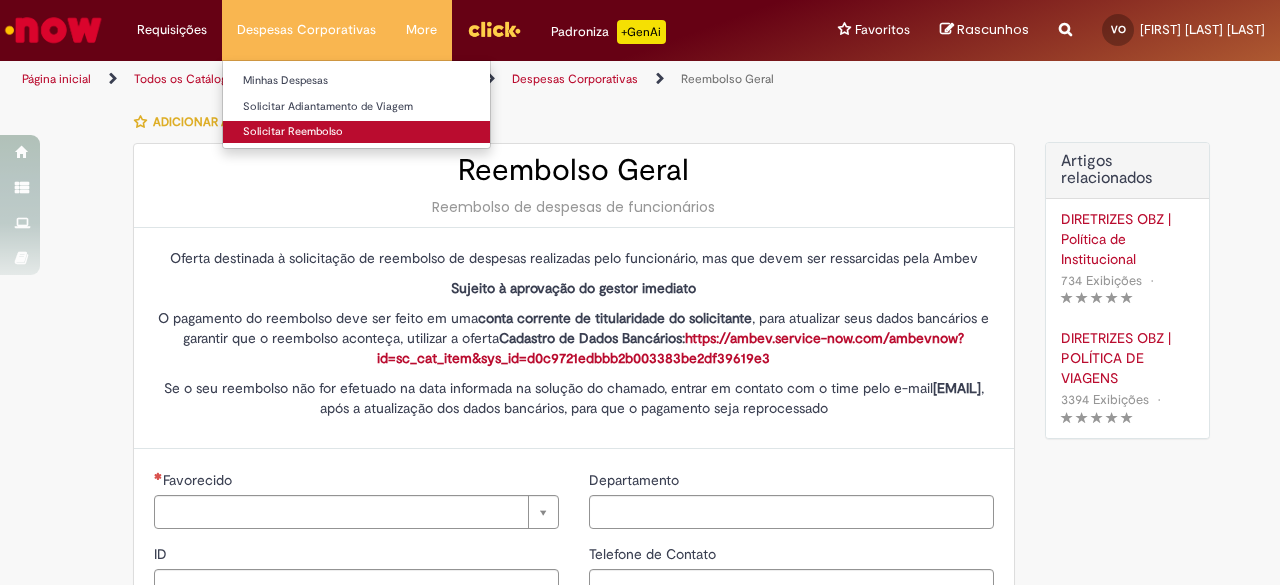 type on "********" 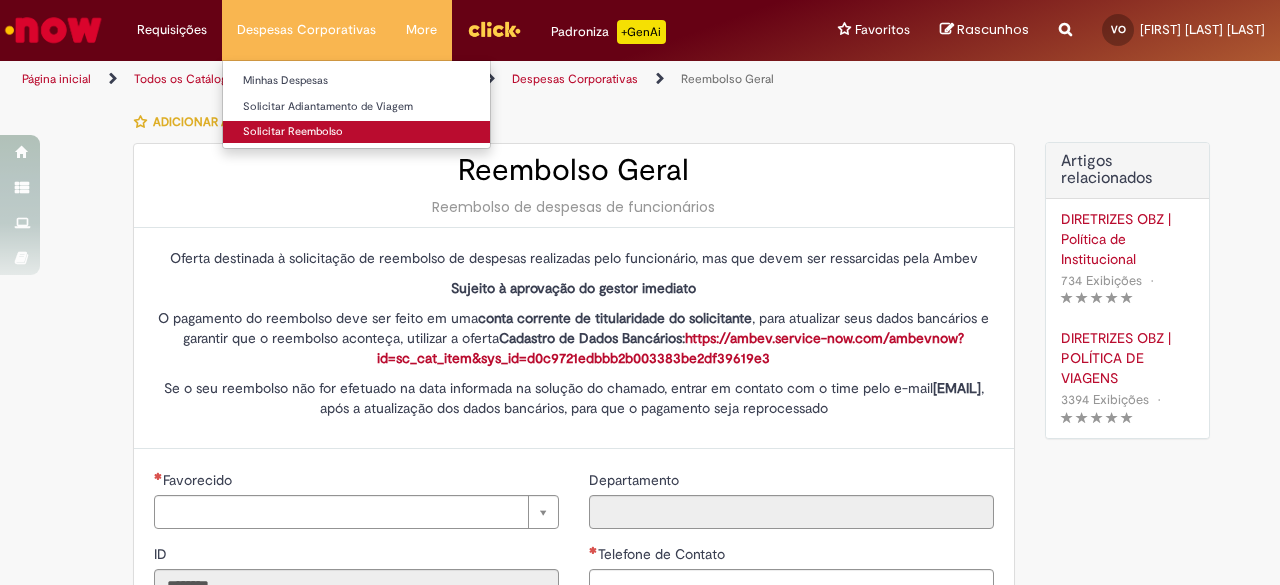 type on "**********" 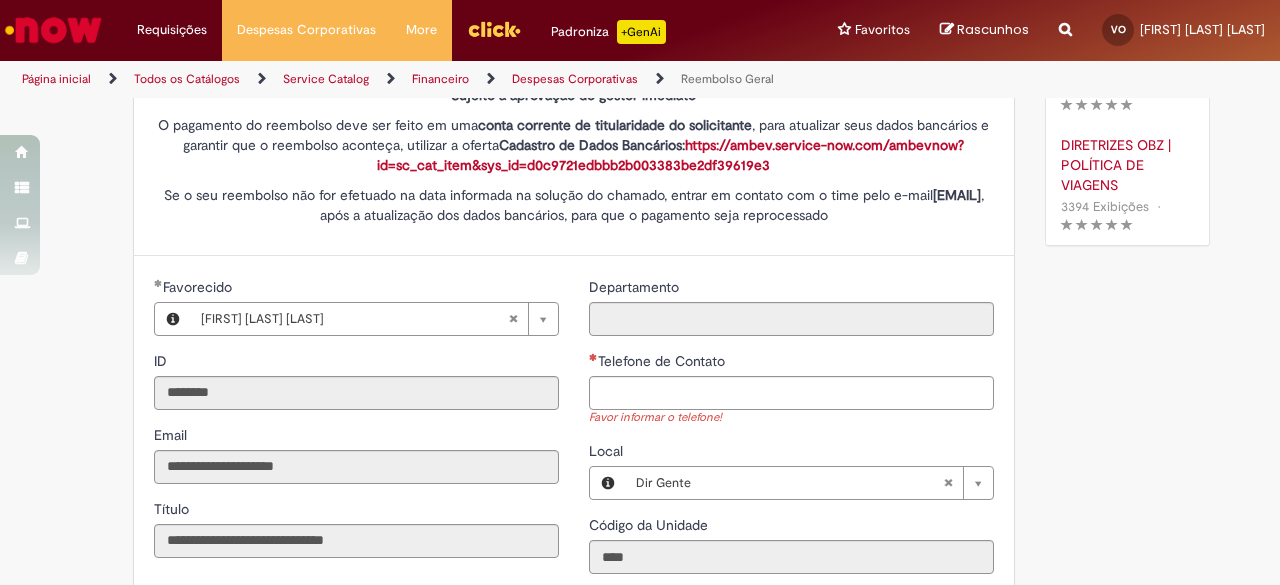 scroll, scrollTop: 211, scrollLeft: 0, axis: vertical 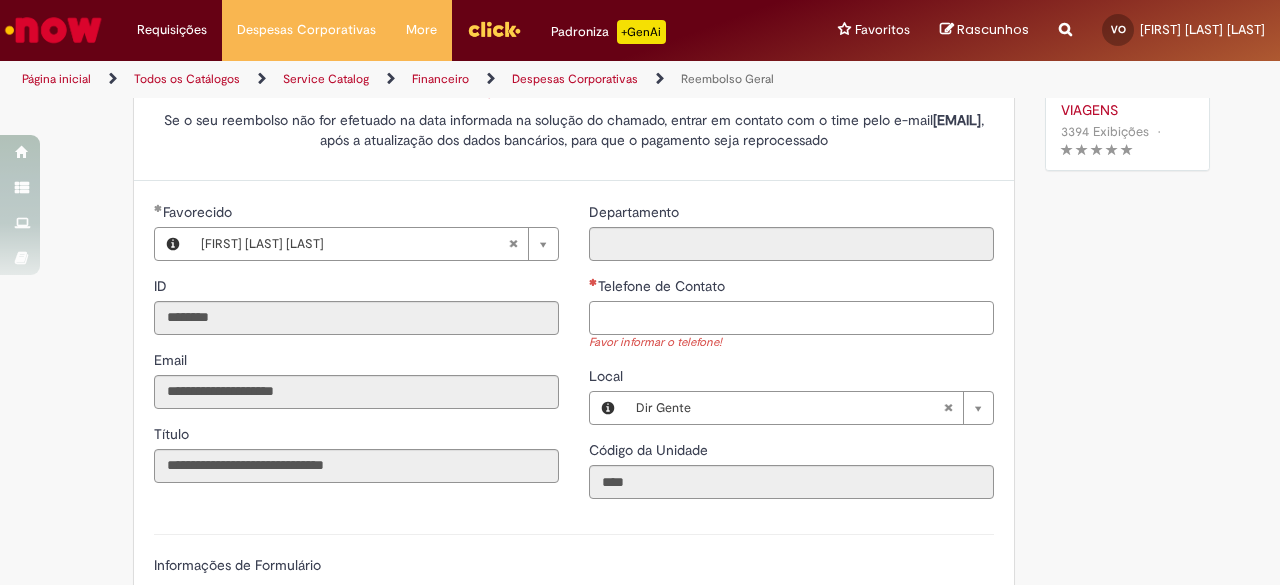 click on "Telefone de Contato" at bounding box center (791, 318) 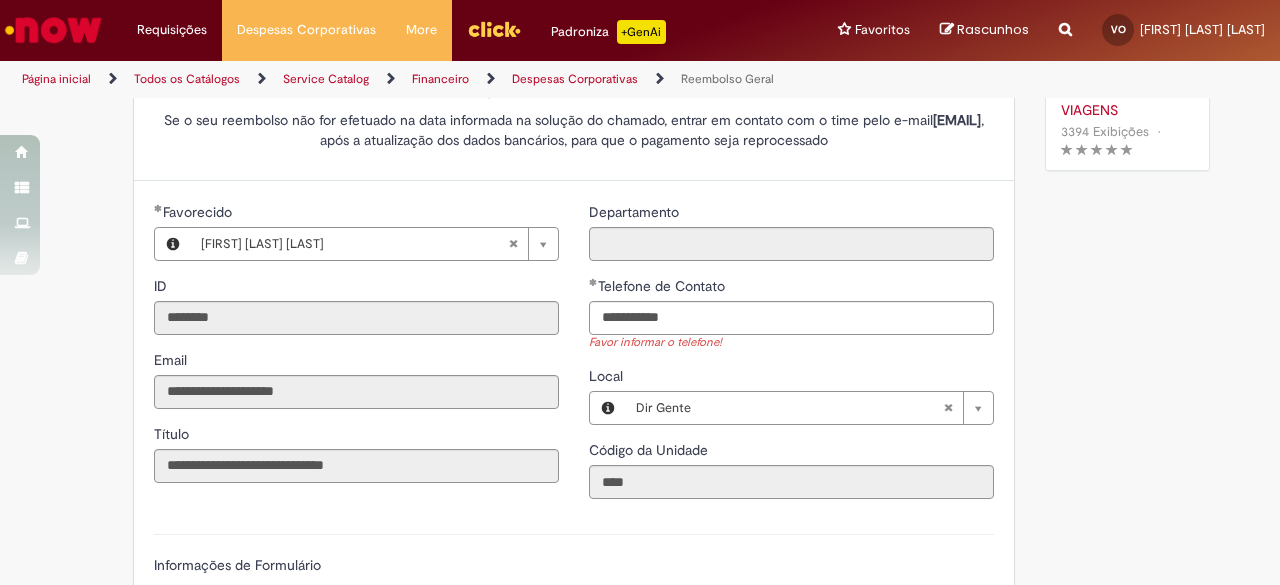 type on "**********" 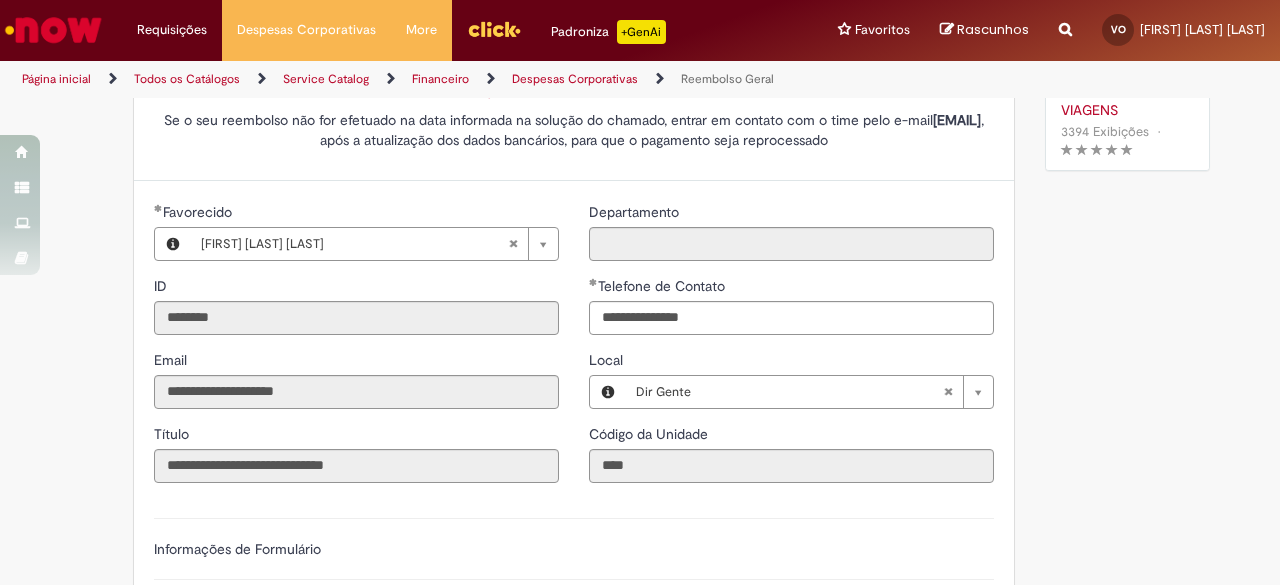 click on "Adicionar a Favoritos
Reembolso Geral
Reembolso de despesas de funcionários
Oferta destinada à solicitação de reembolso de despesas realizadas pelo funcionário, mas que devem ser ressarcidas pela Ambev
Sujeito à aprovação do gestor imediato
O pagamento do reembolso deve ser feito em uma conta corrente de titularidade do solicitante , para atualizar seus dados bancários e garantir que o reembolso aconteça, utilizar a oferta Cadastro de Dados Bancários: https://ambev.service-now.com/ambevnow?id=sc_cat_item&sys_id=d0c9721edbbb2b003383be2df39619e3
Se o seu reembolso não for efetuado na data informada na solução do chamado, entrar em contato com o time pelo e-mail [EMAIL] , após a atualização dos dados bancários, para que o pagamento seja reprocessado
sap a integrar *** Country Code **" at bounding box center [640, 522] 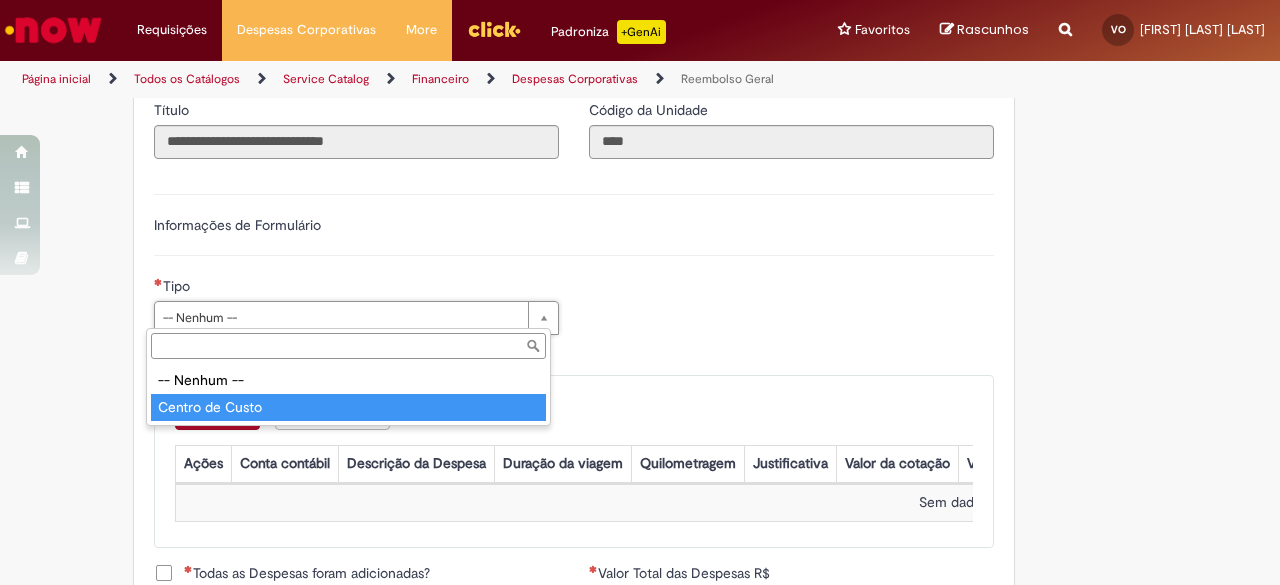 type on "**********" 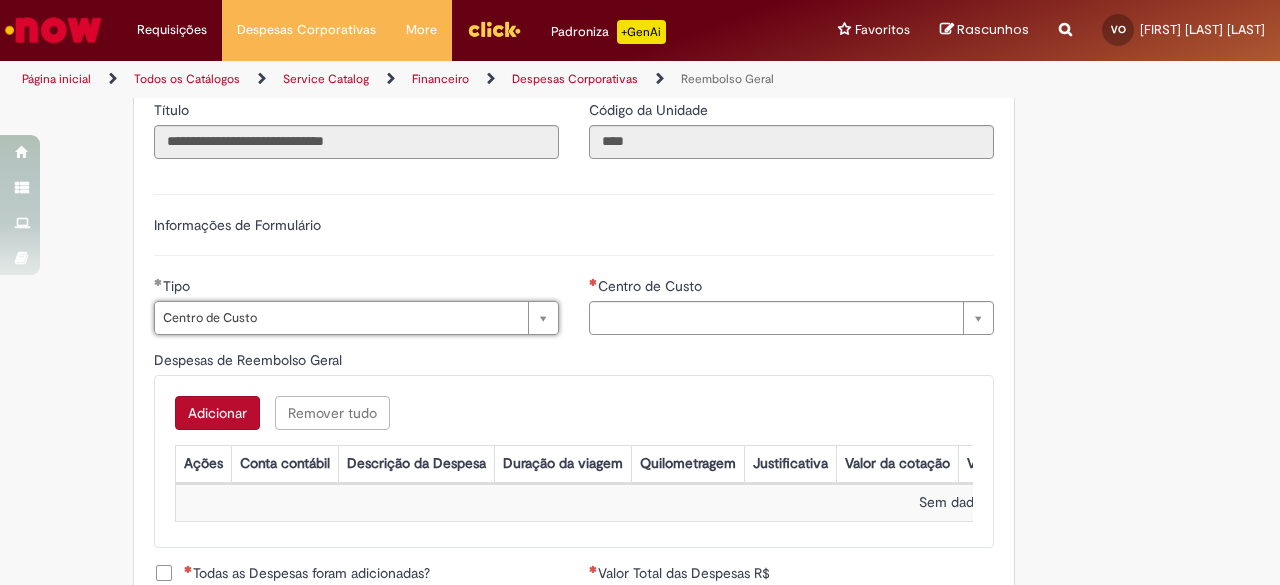 type on "**********" 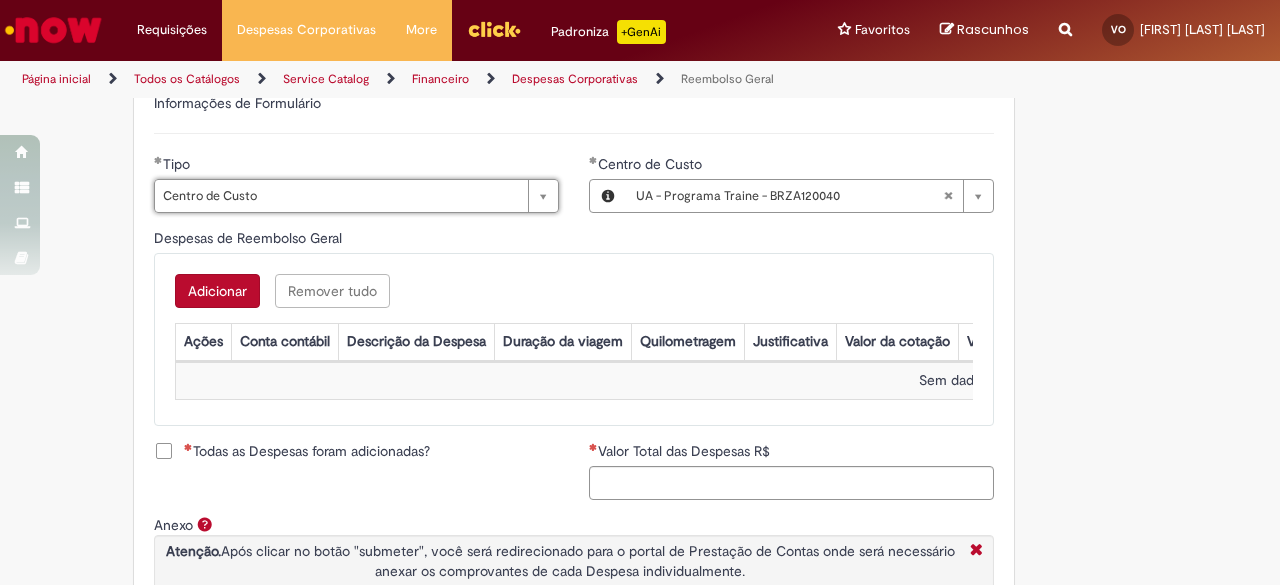 scroll, scrollTop: 717, scrollLeft: 0, axis: vertical 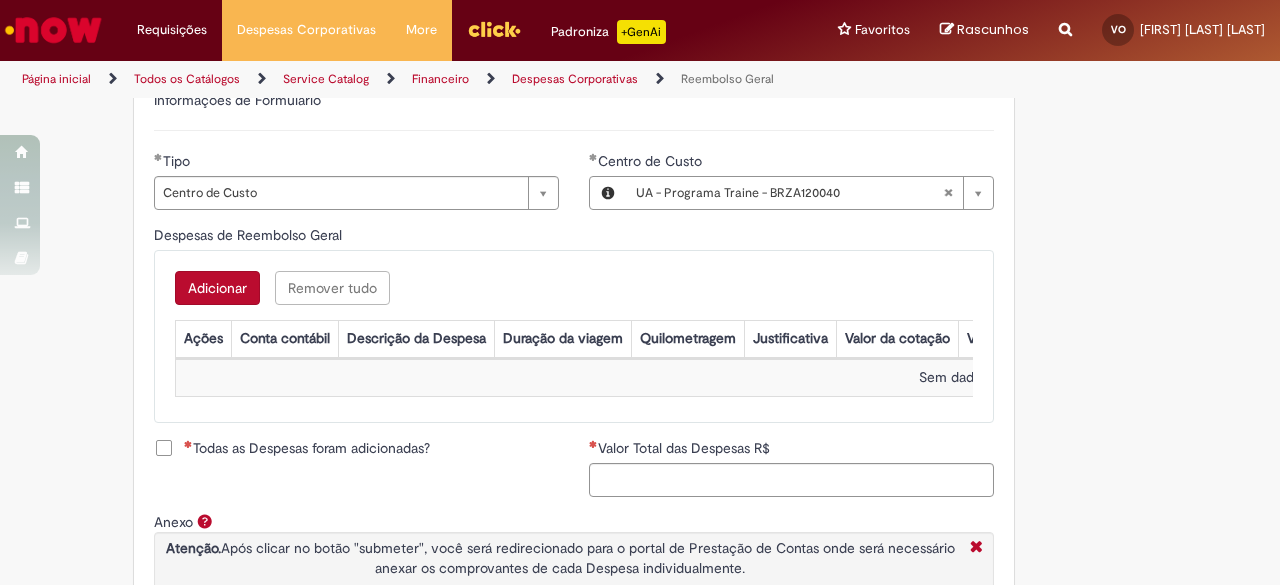 click on "Adicionar" at bounding box center [217, 288] 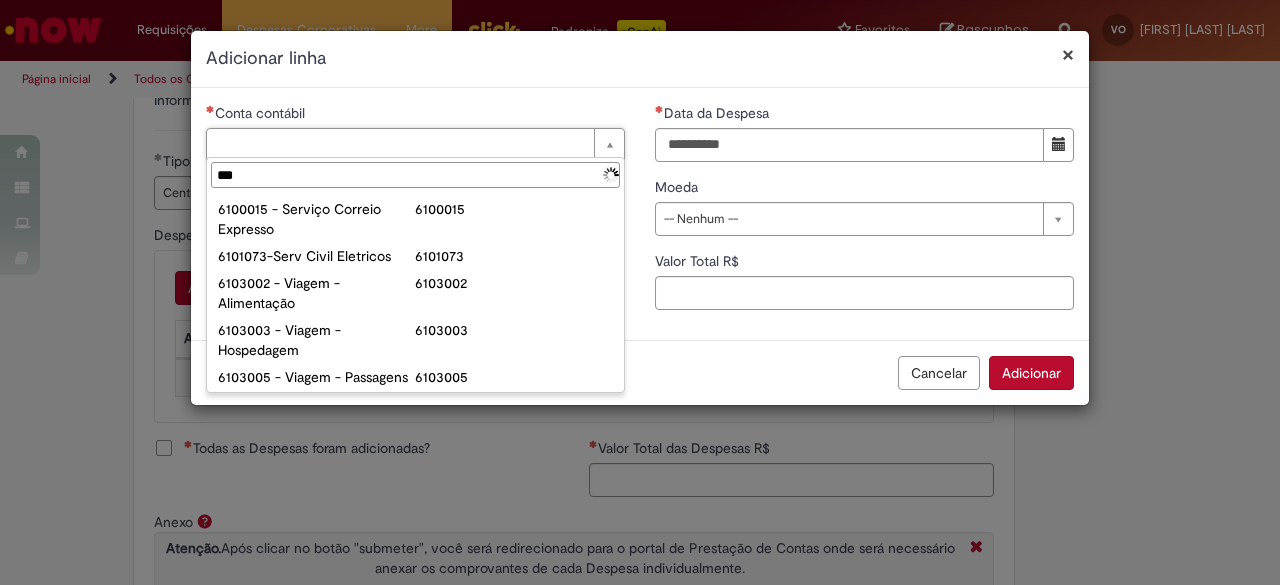type on "****" 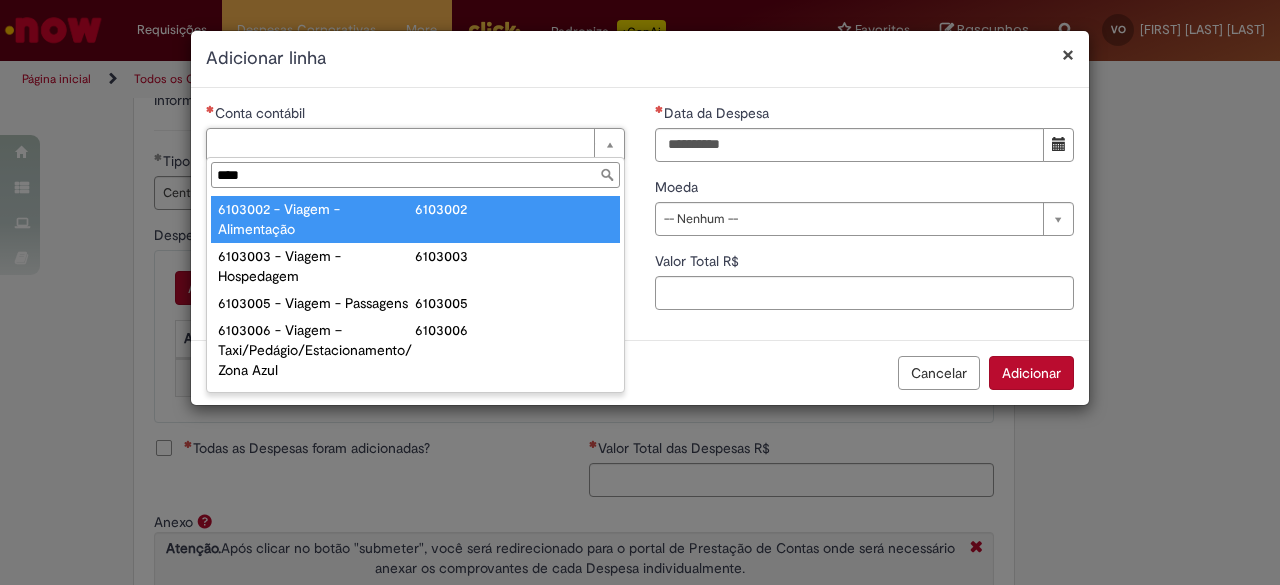 type on "**********" 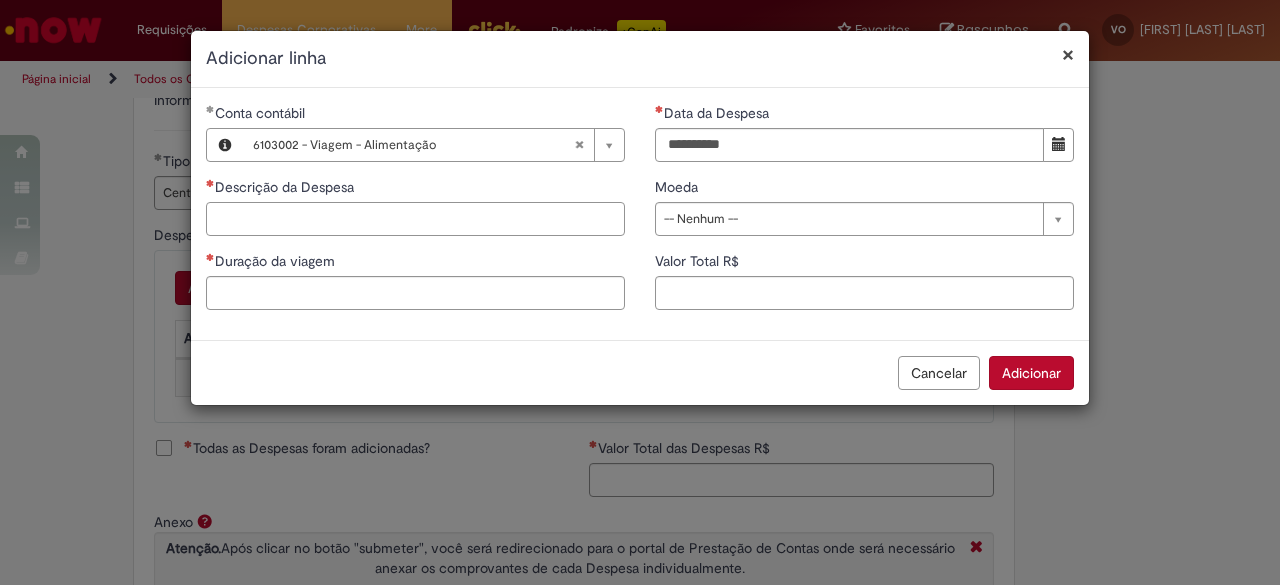 click on "Descrição da Despesa" at bounding box center (415, 219) 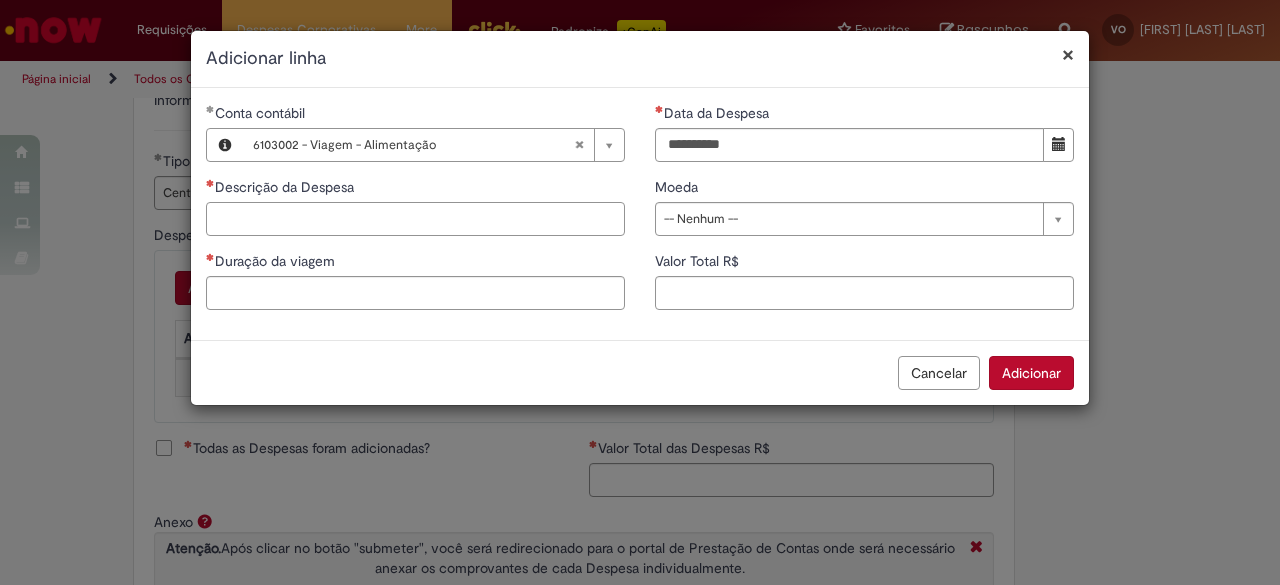 paste on "**********" 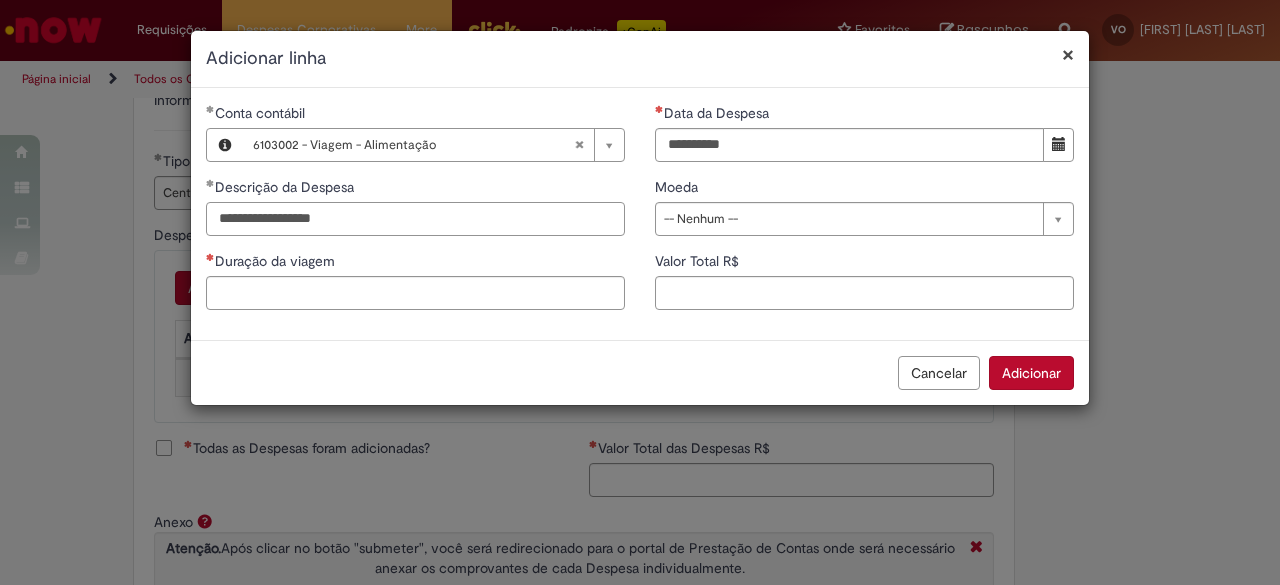 click on "**********" at bounding box center [415, 219] 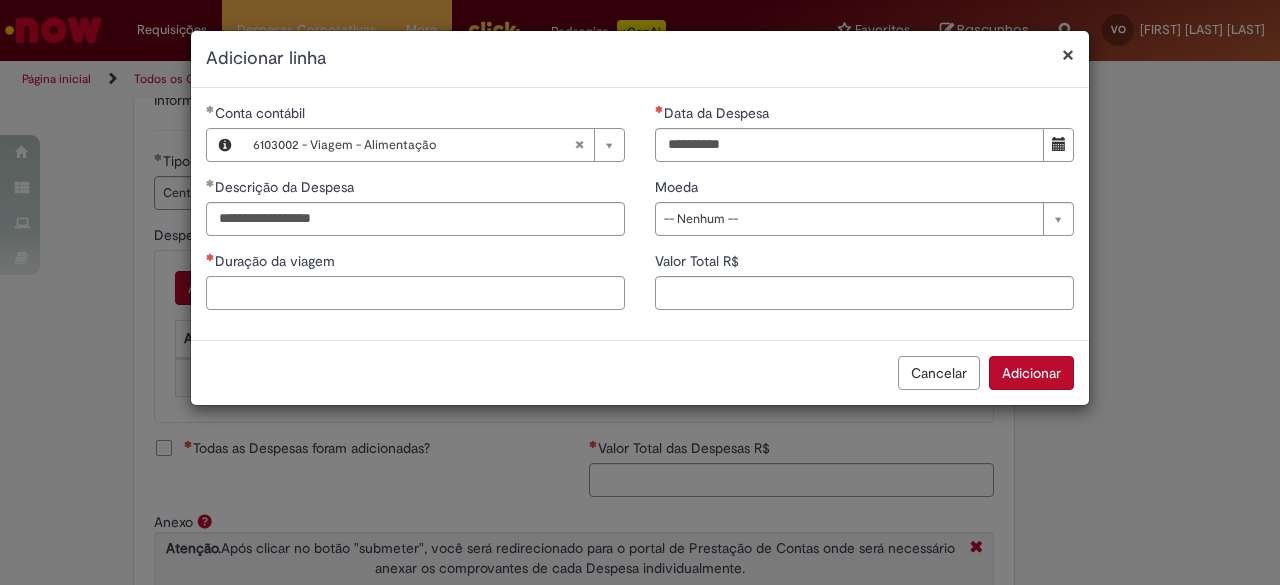 click on "Duração da viagem" at bounding box center (415, 293) 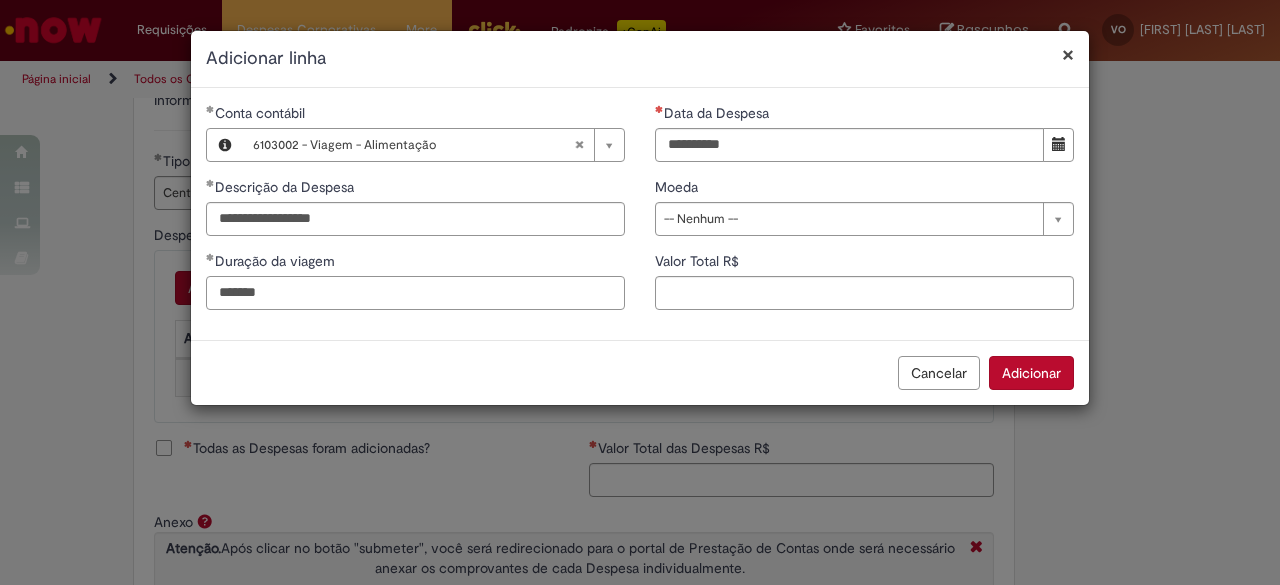 type on "*******" 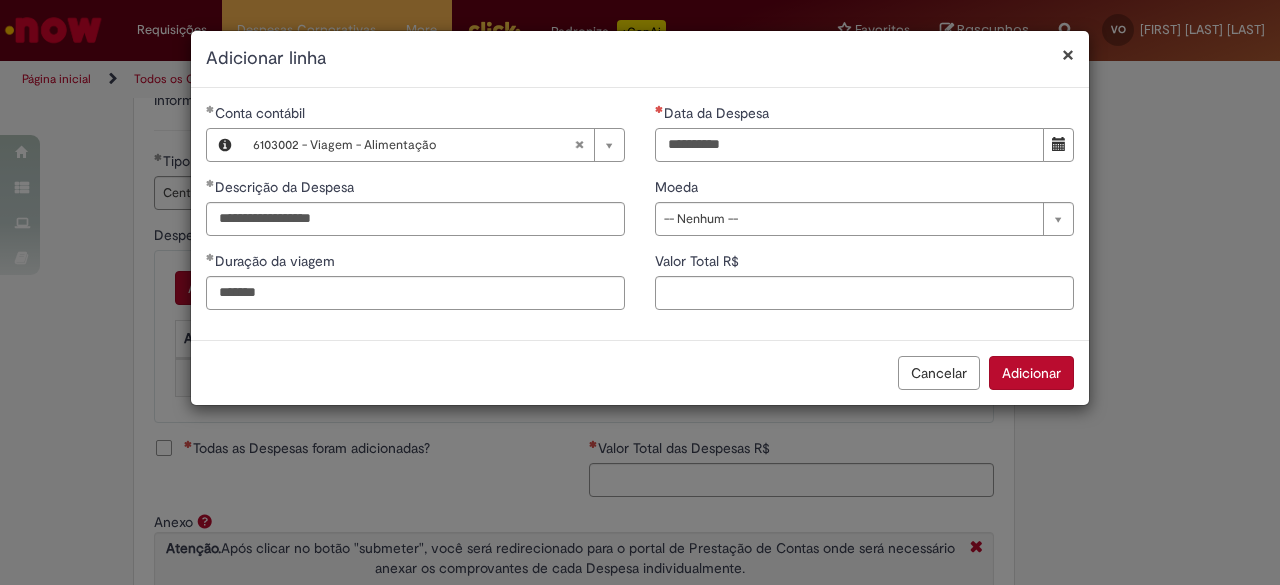 click on "Data da Despesa" at bounding box center [849, 145] 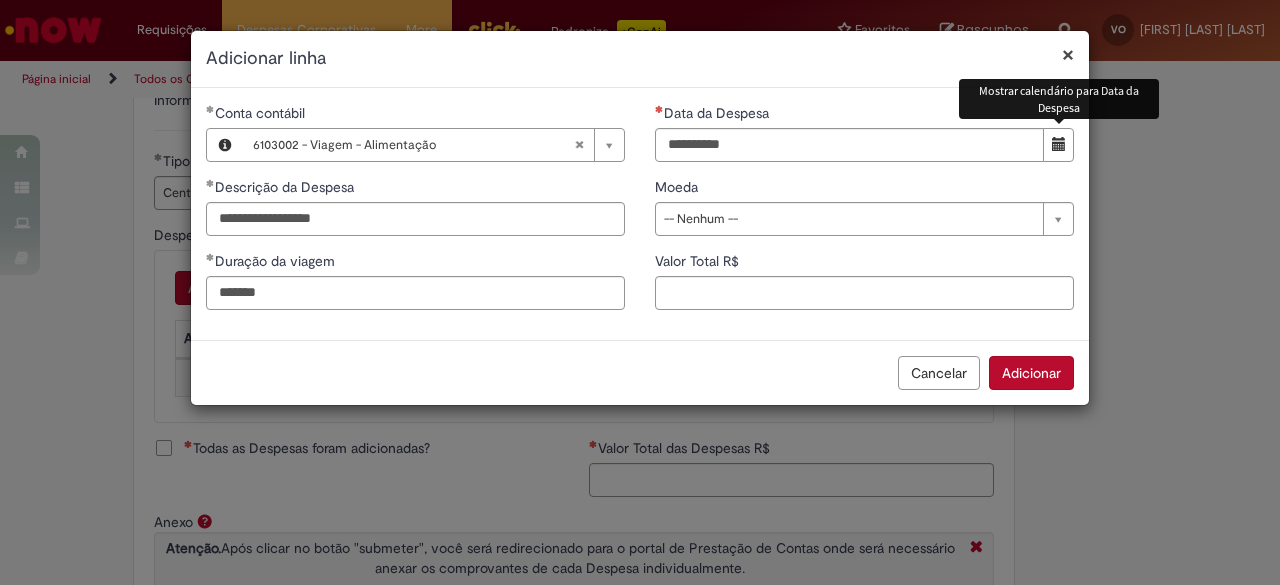 click at bounding box center [1058, 145] 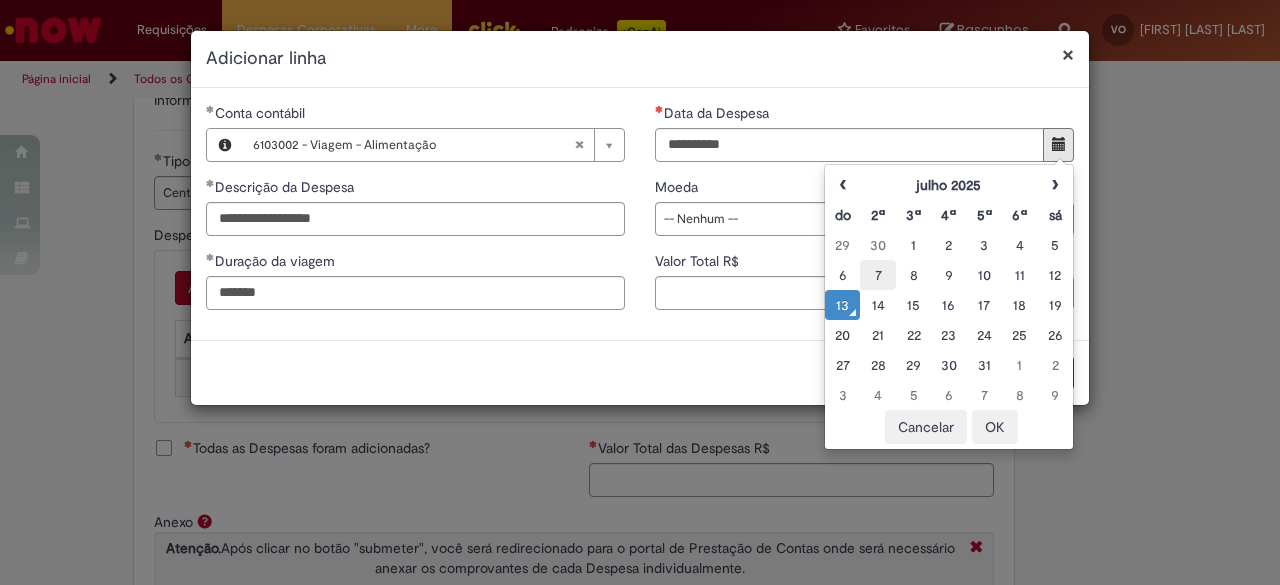click on "7" at bounding box center [877, 275] 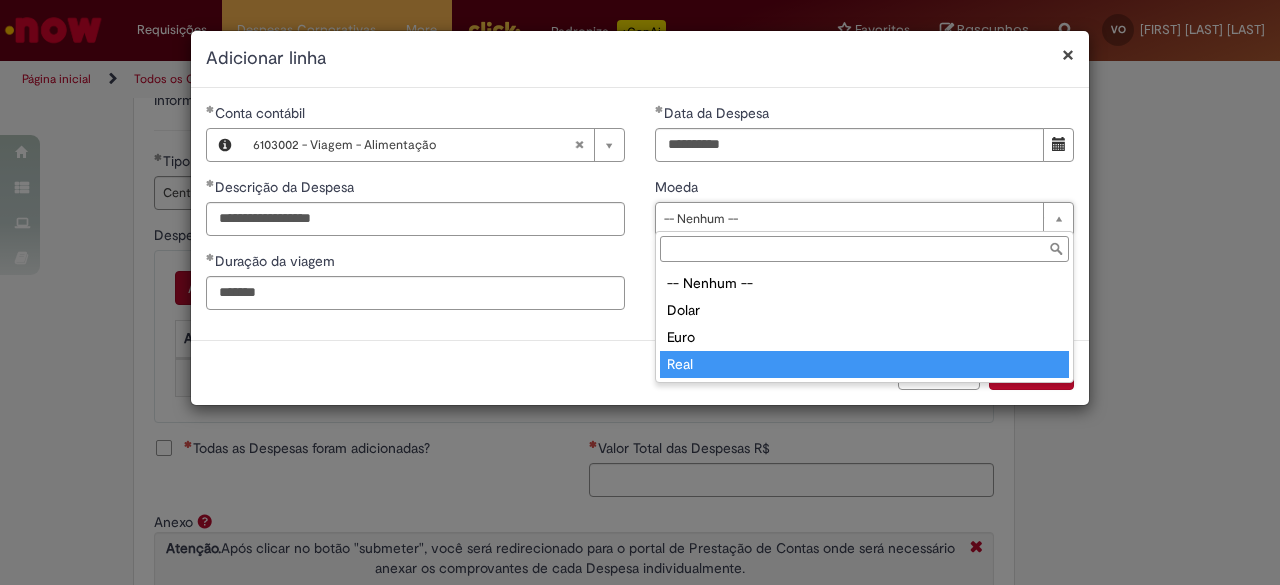 type on "****" 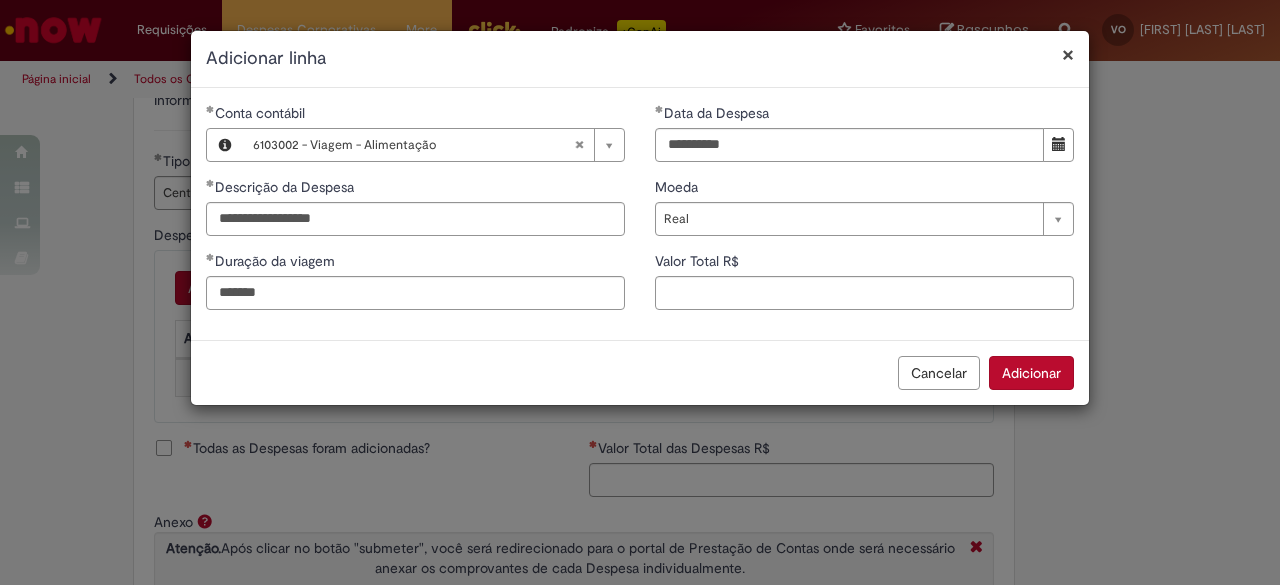 click on "Adicionar linha" at bounding box center (640, 59) 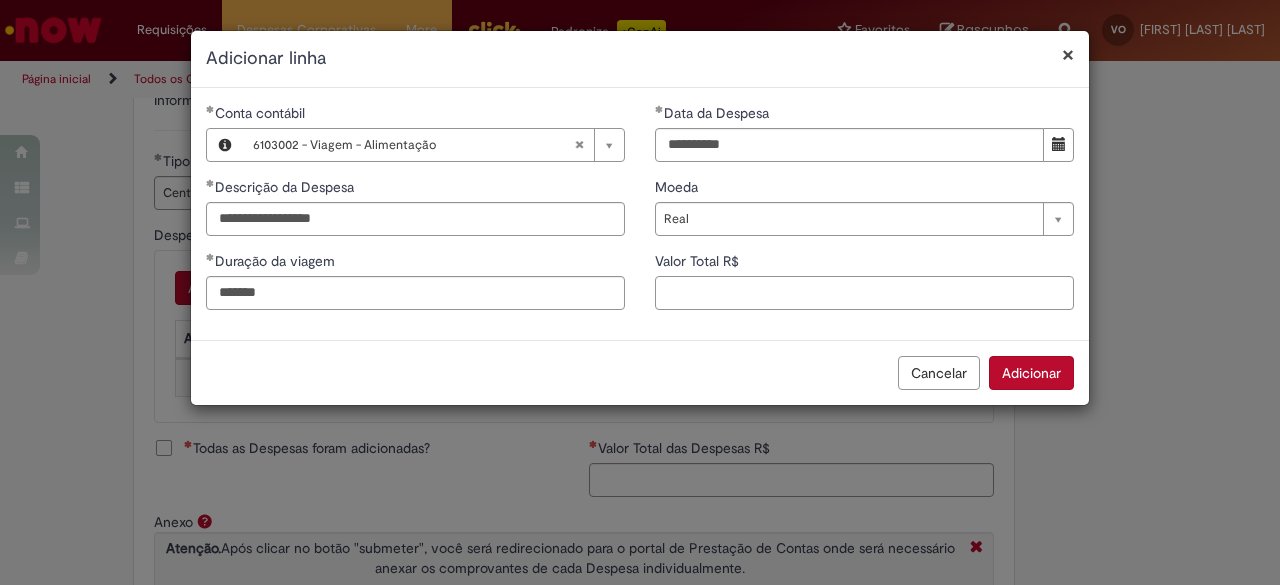 click on "Valor Total R$" at bounding box center (864, 293) 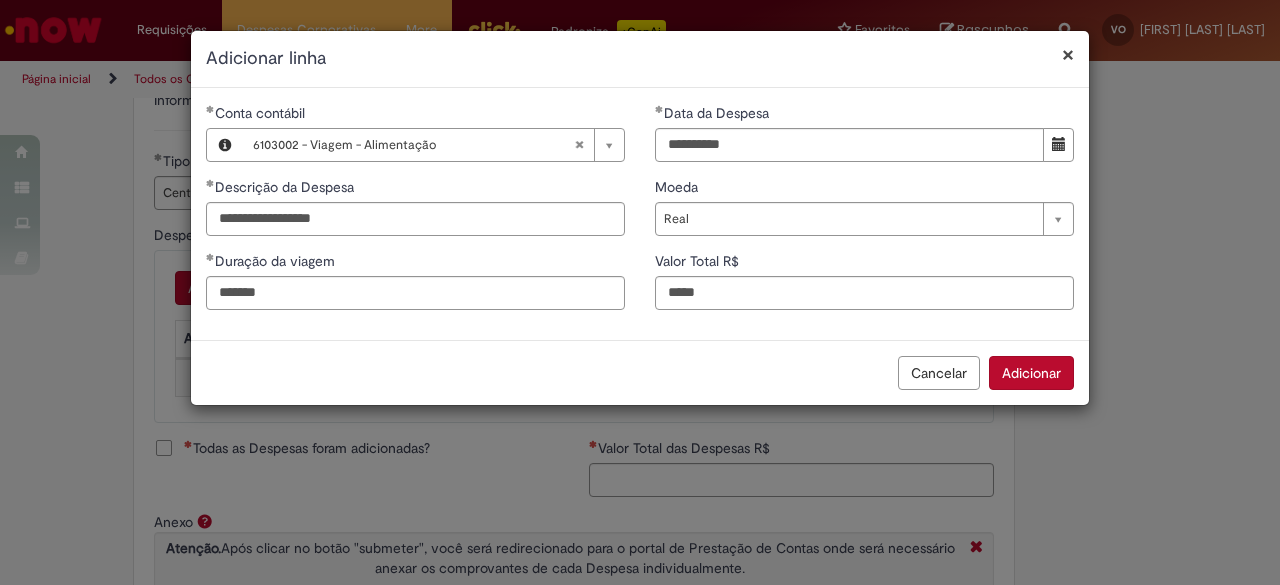 type on "*****" 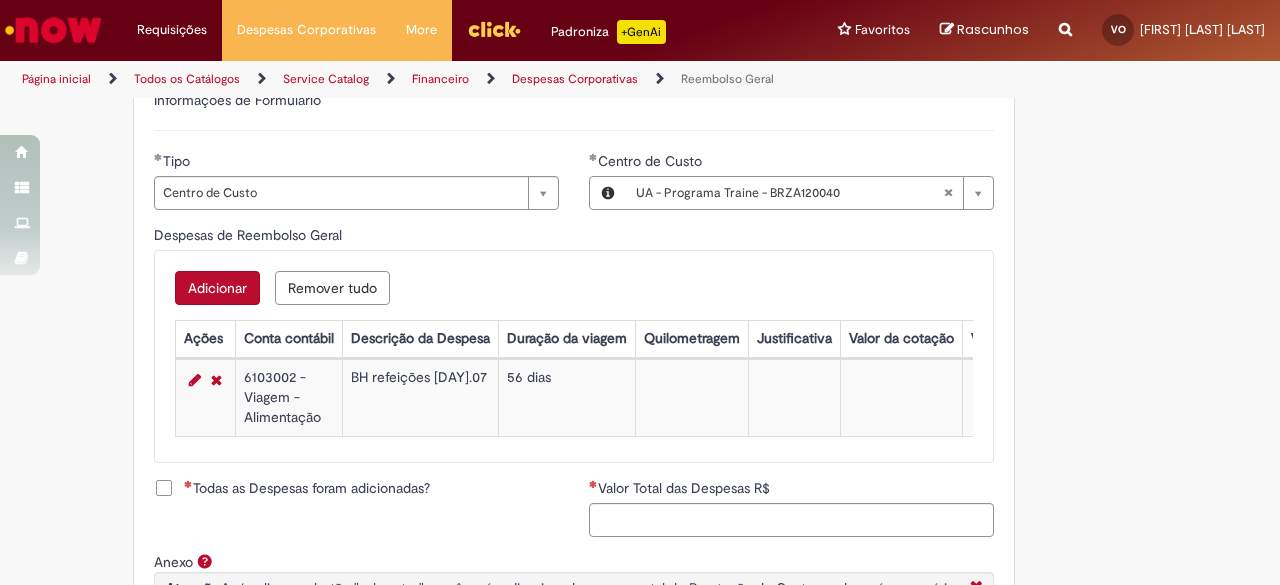 click on "Adicionar" at bounding box center (217, 288) 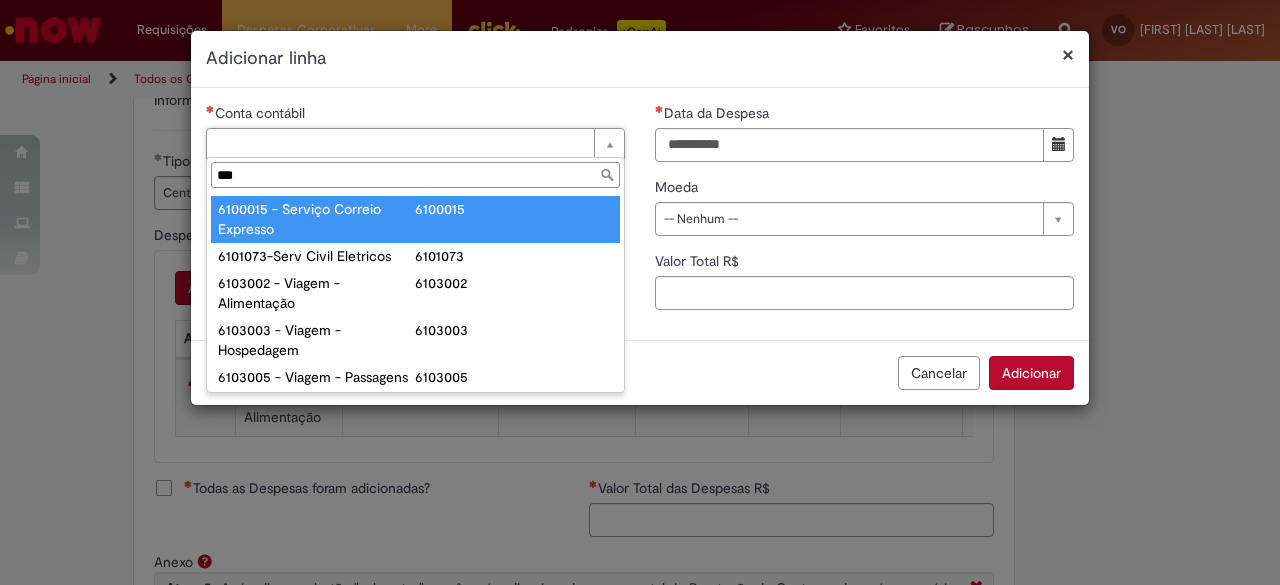 type on "****" 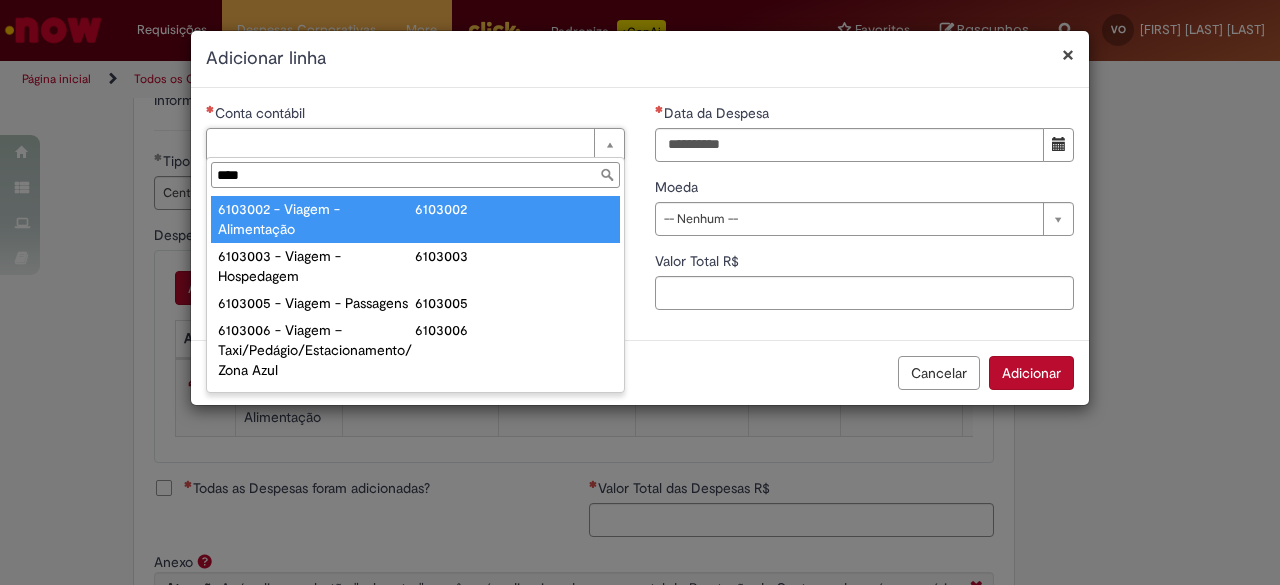type on "**********" 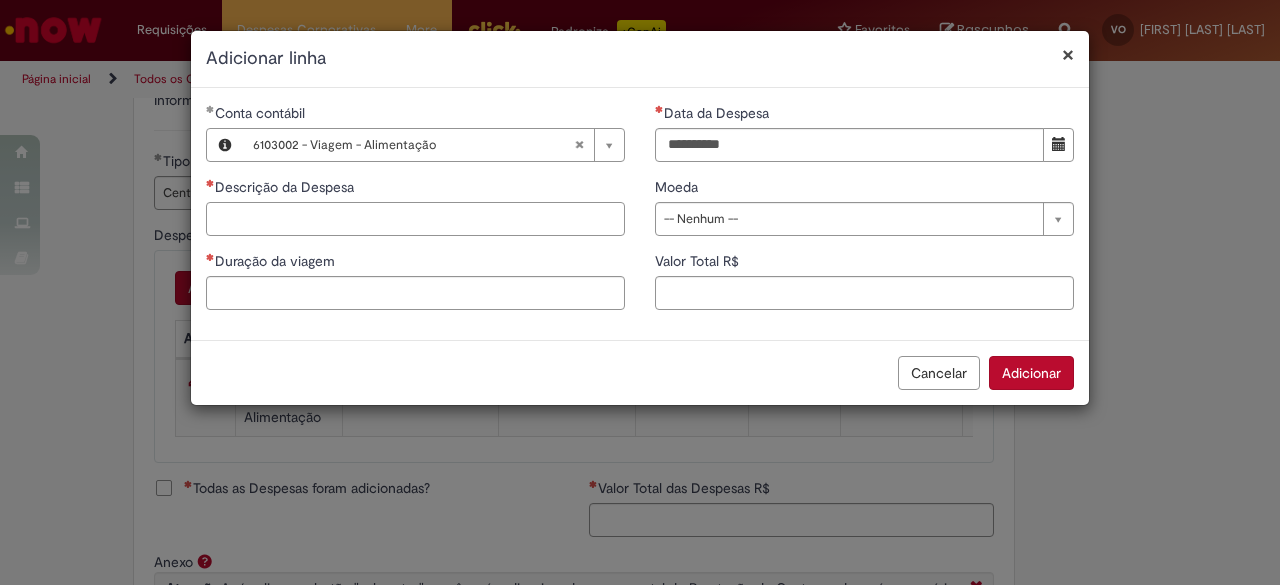 click on "Descrição da Despesa" at bounding box center [415, 219] 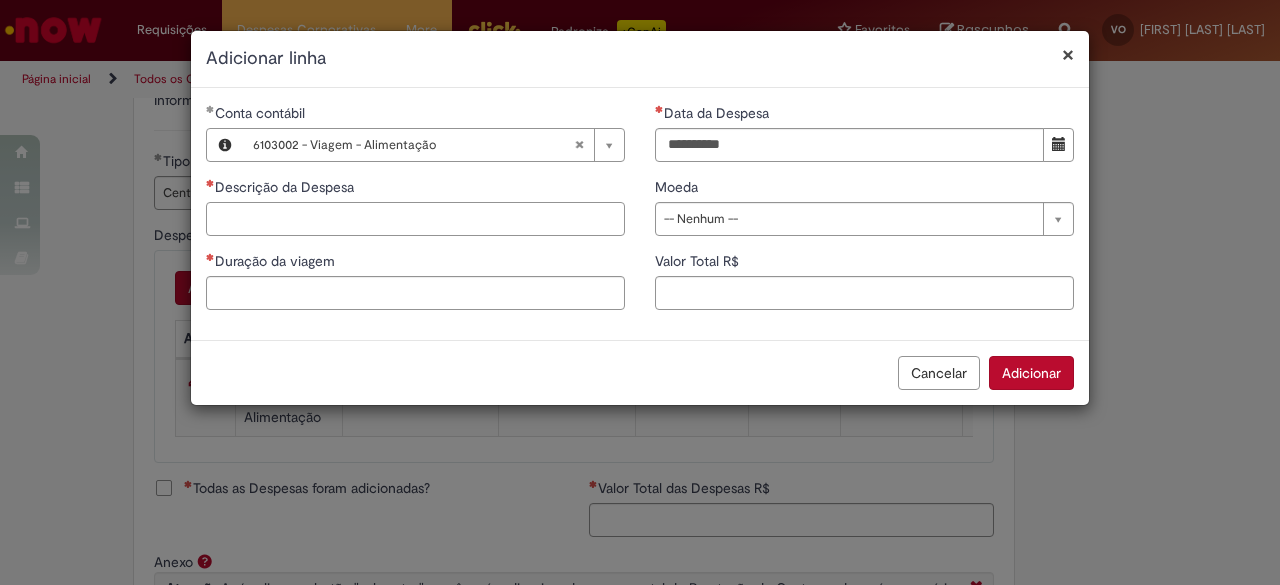 paste on "**********" 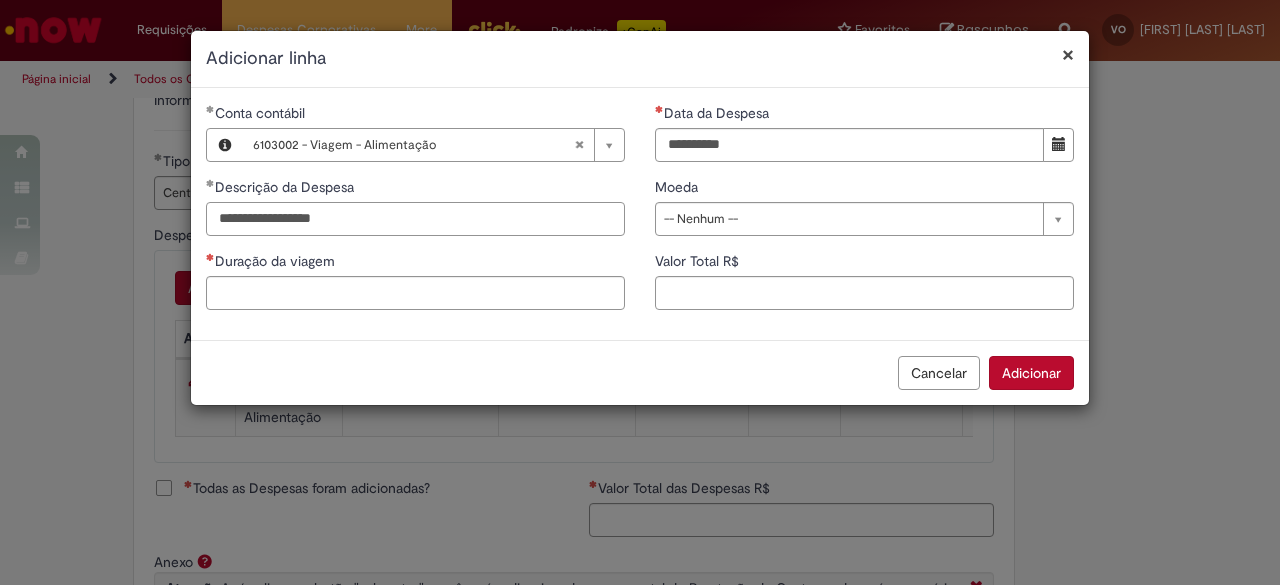 type on "**********" 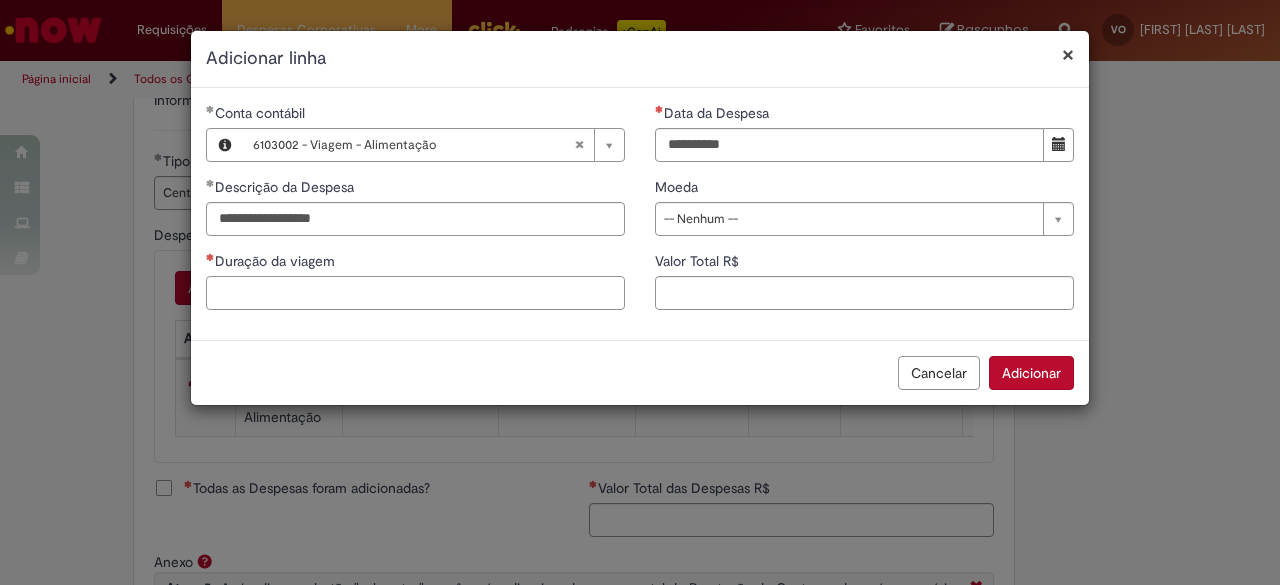 click on "Duração da viagem" at bounding box center (415, 293) 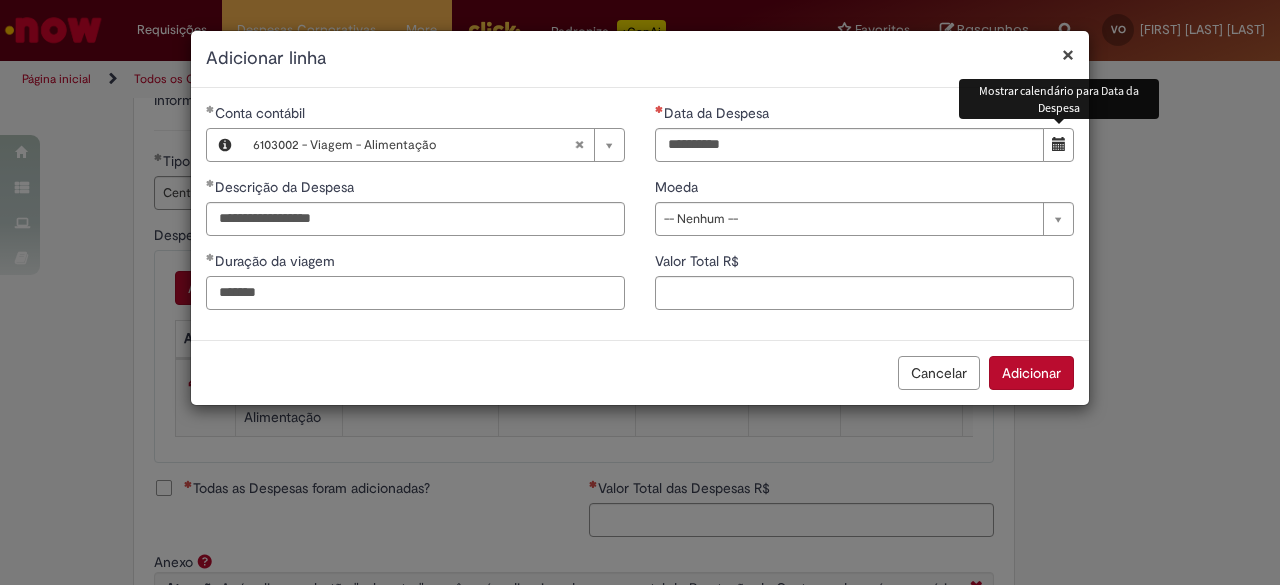 type on "*******" 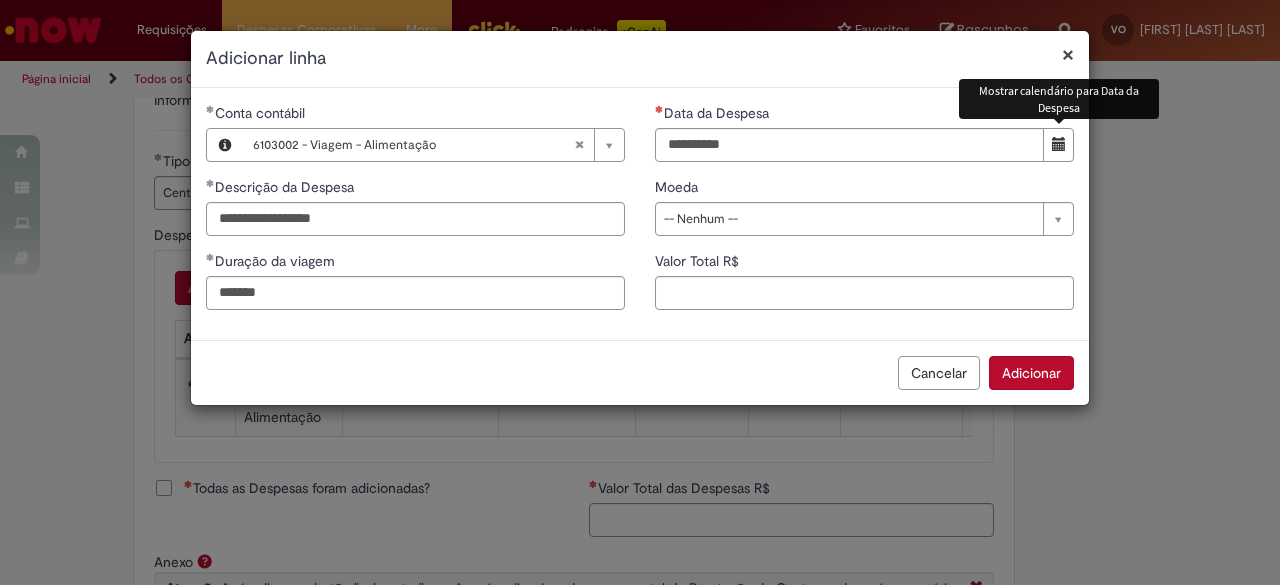 click at bounding box center [1058, 145] 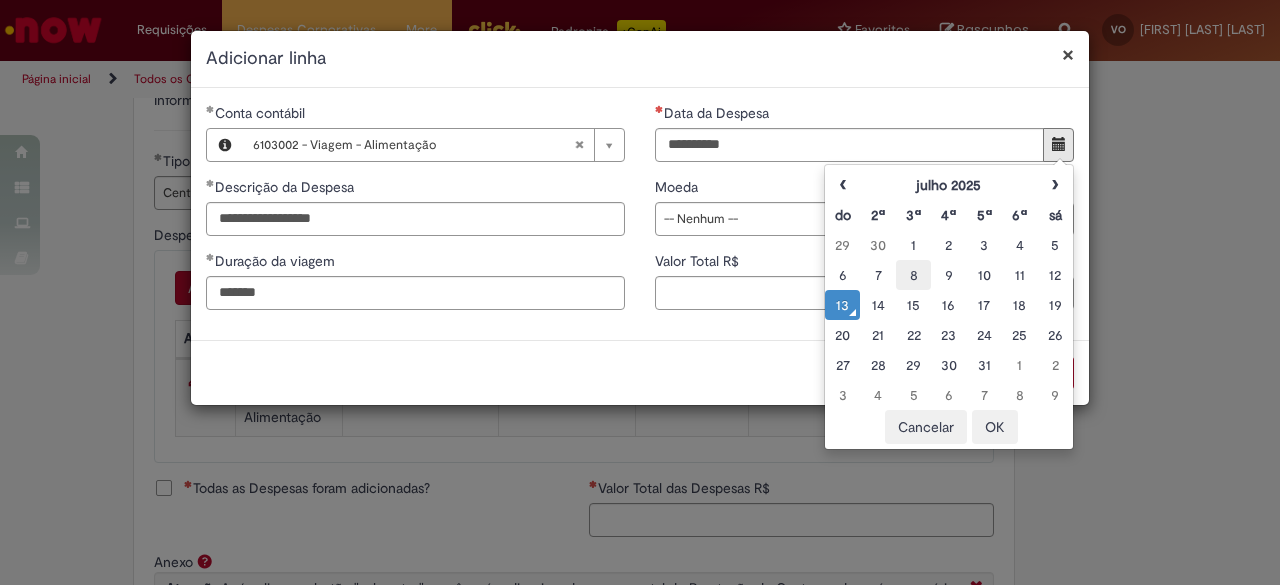 click on "8" at bounding box center [913, 275] 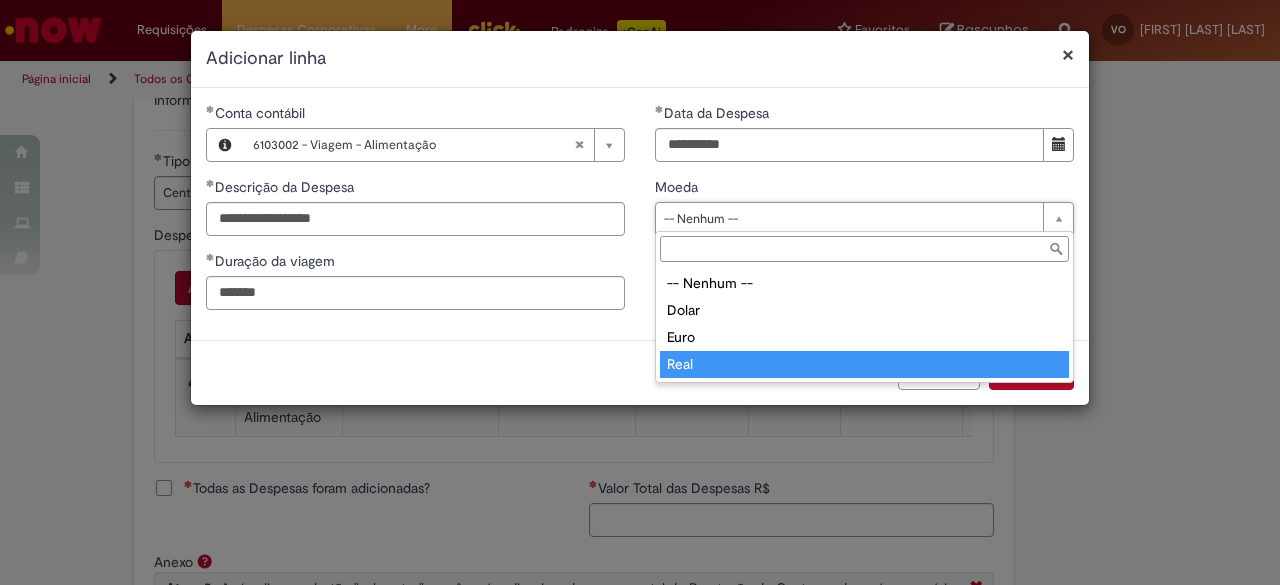 type on "****" 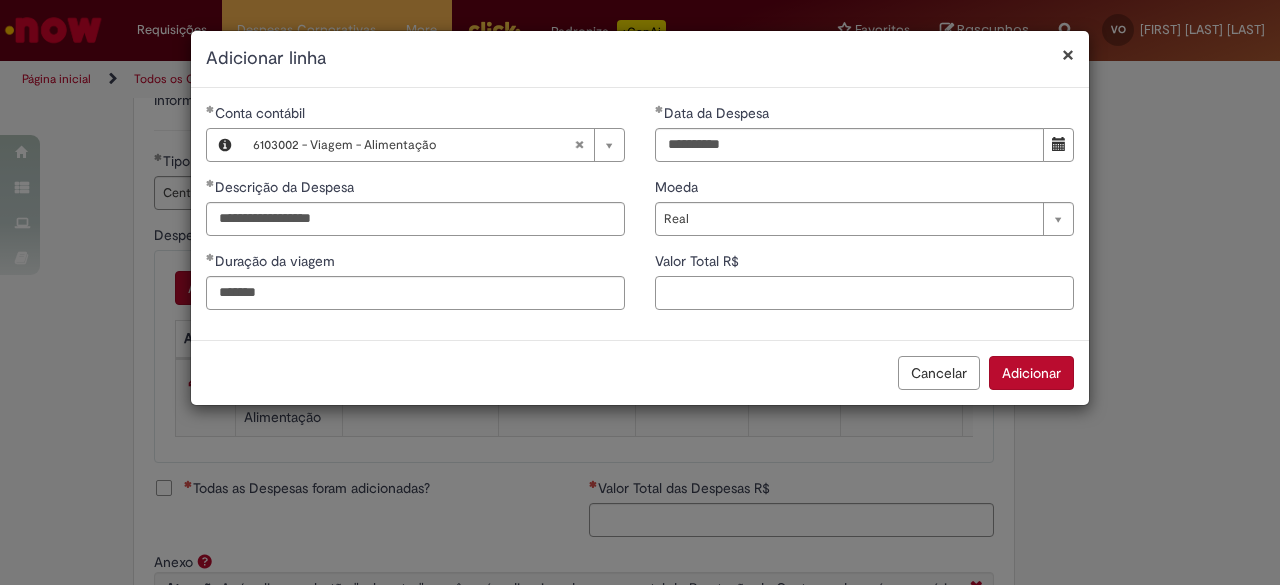 click on "Valor Total R$" at bounding box center [864, 293] 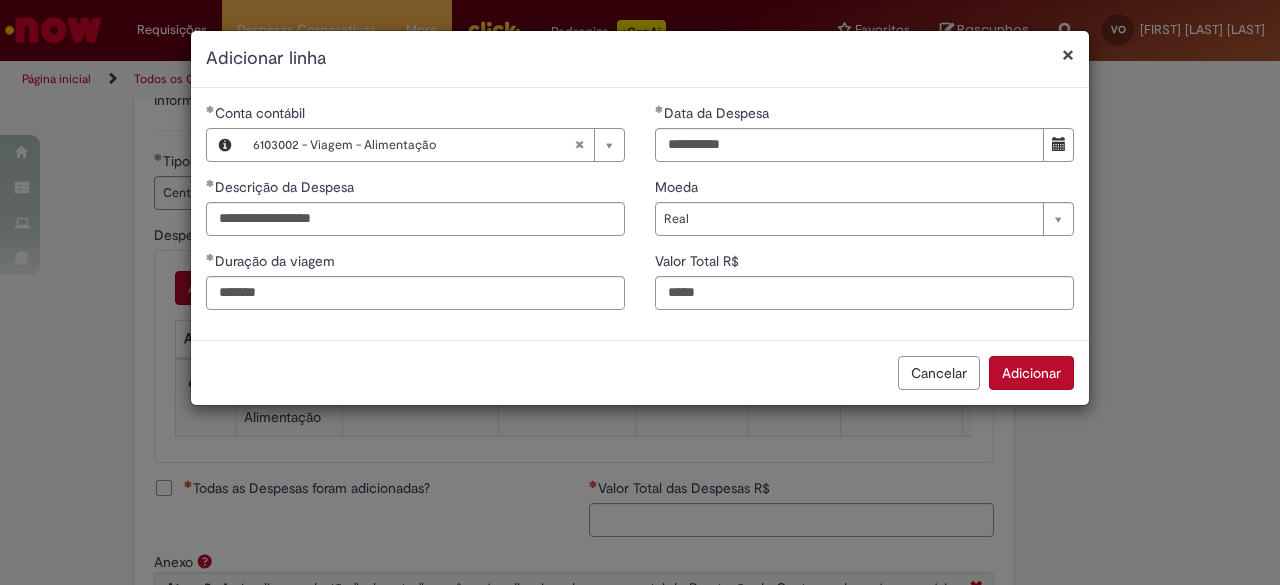 type on "*****" 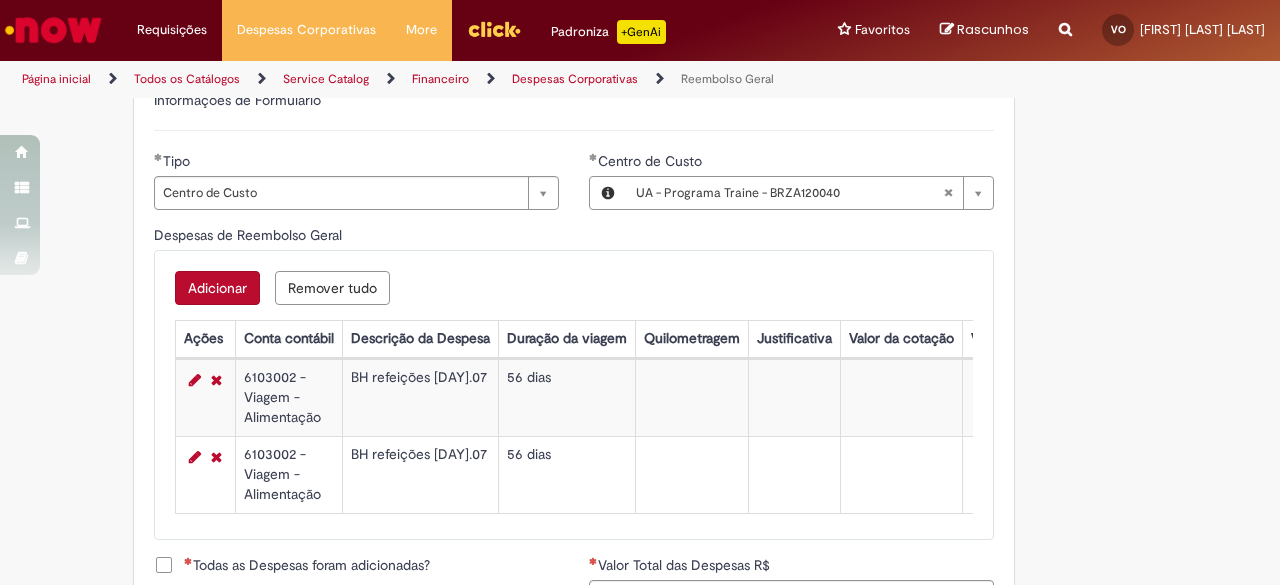 click on "Adicionar" at bounding box center (217, 288) 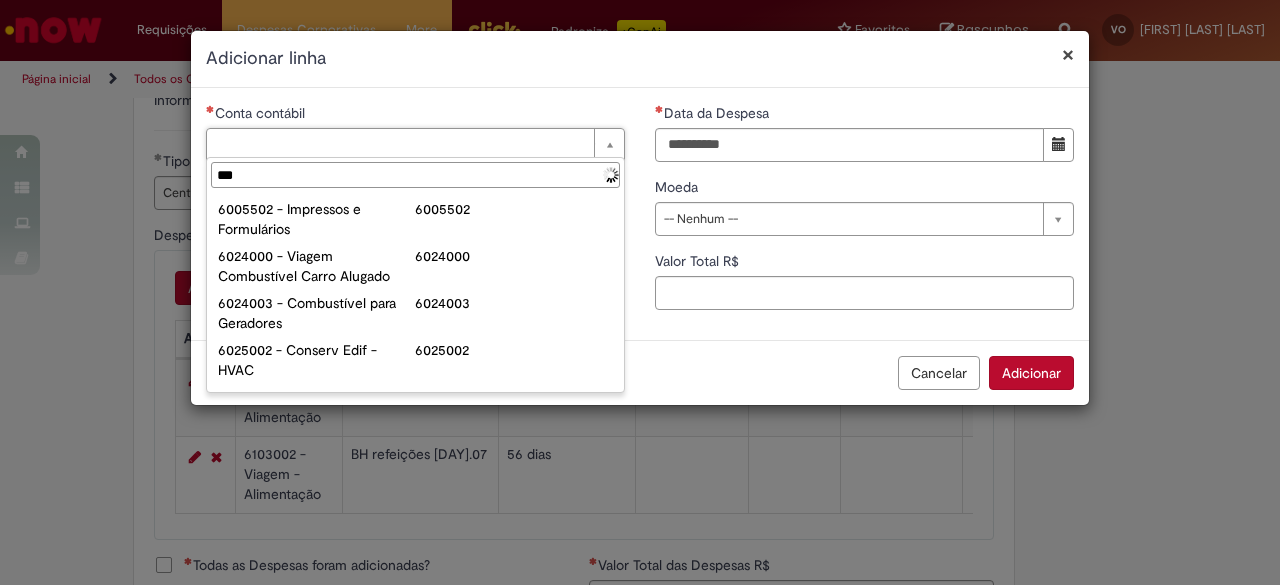 type on "****" 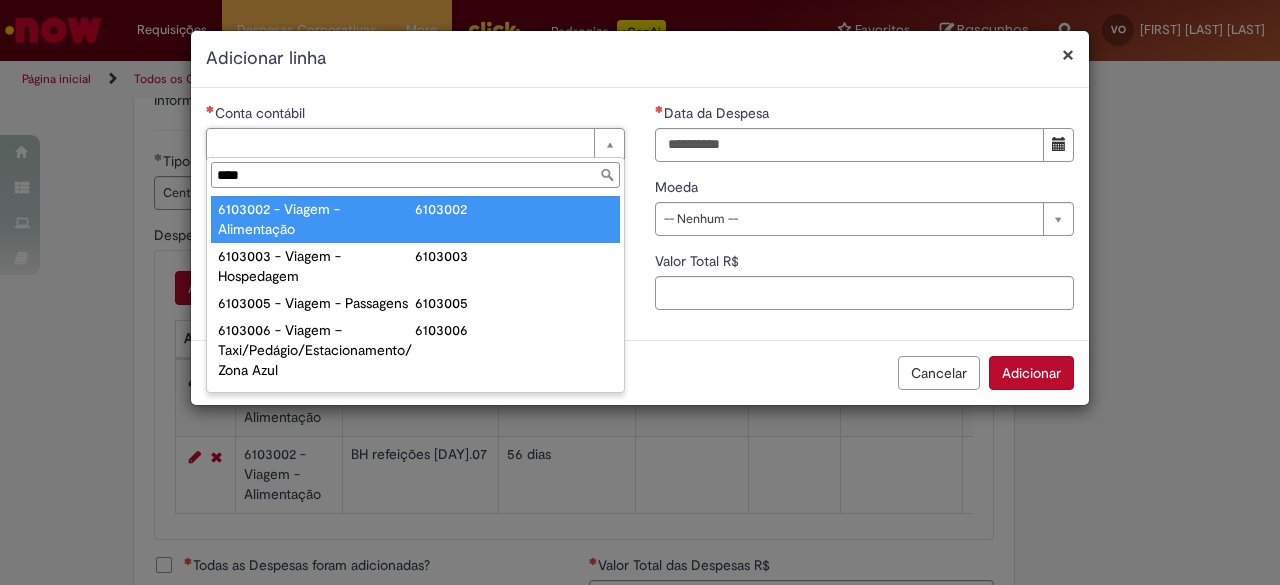 type on "**********" 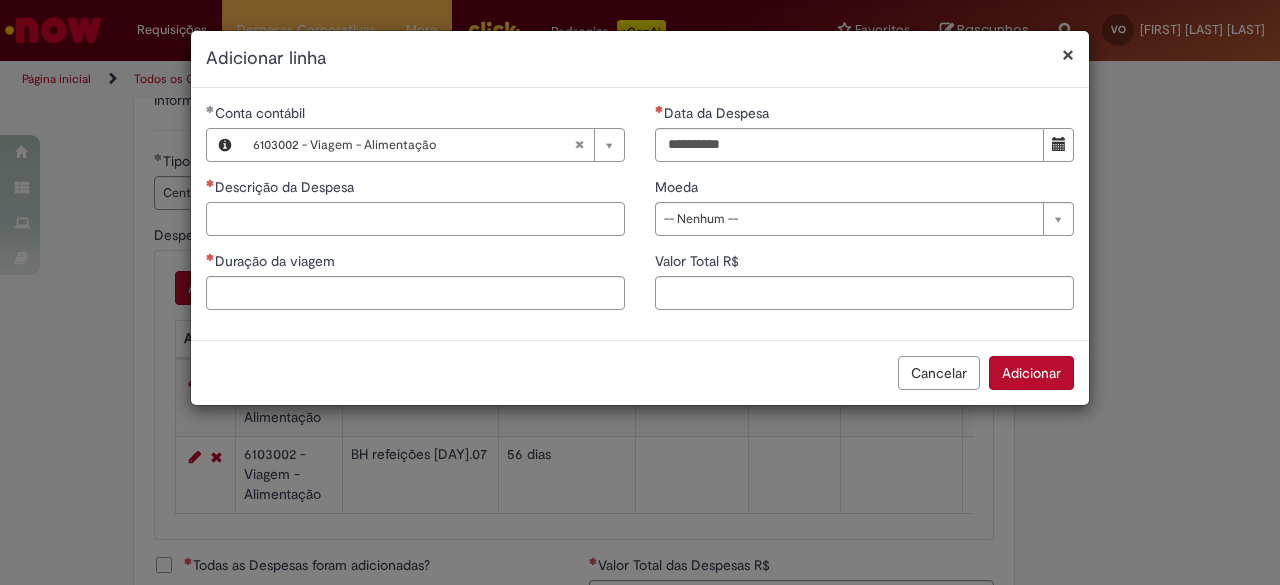 click on "Descrição da Despesa" at bounding box center (415, 219) 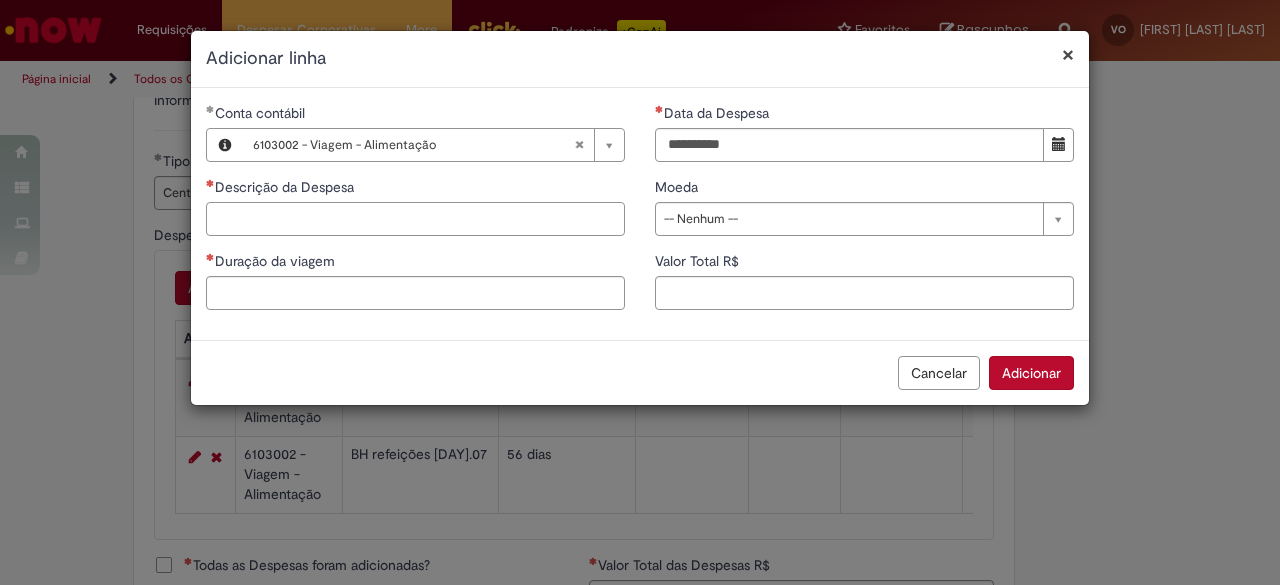paste on "**********" 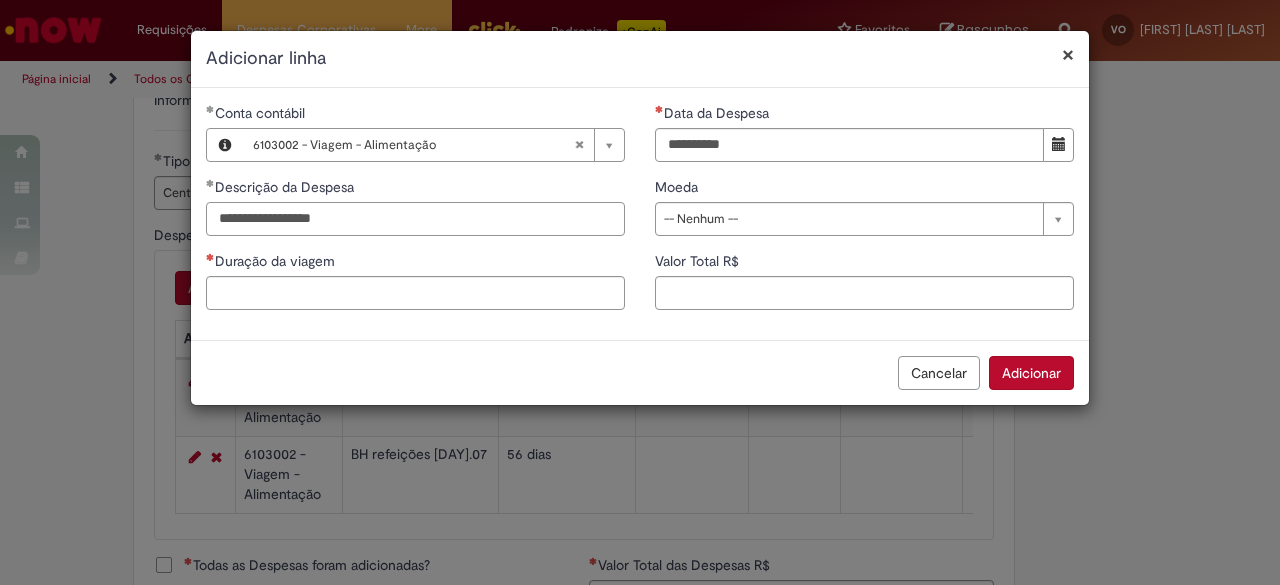 type on "**********" 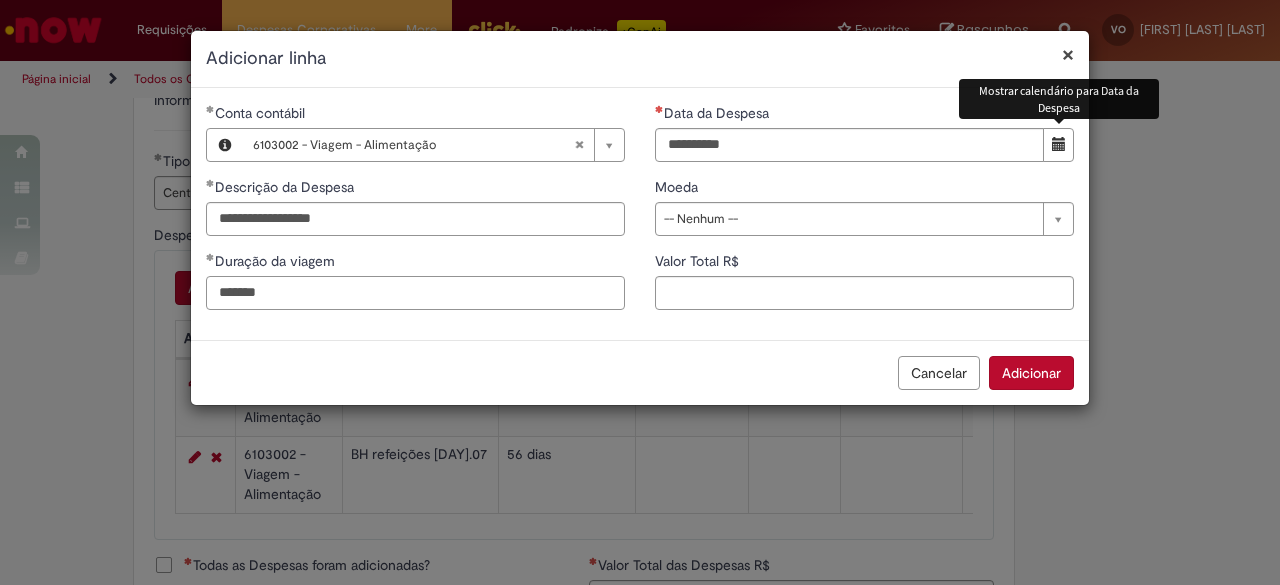 type on "*******" 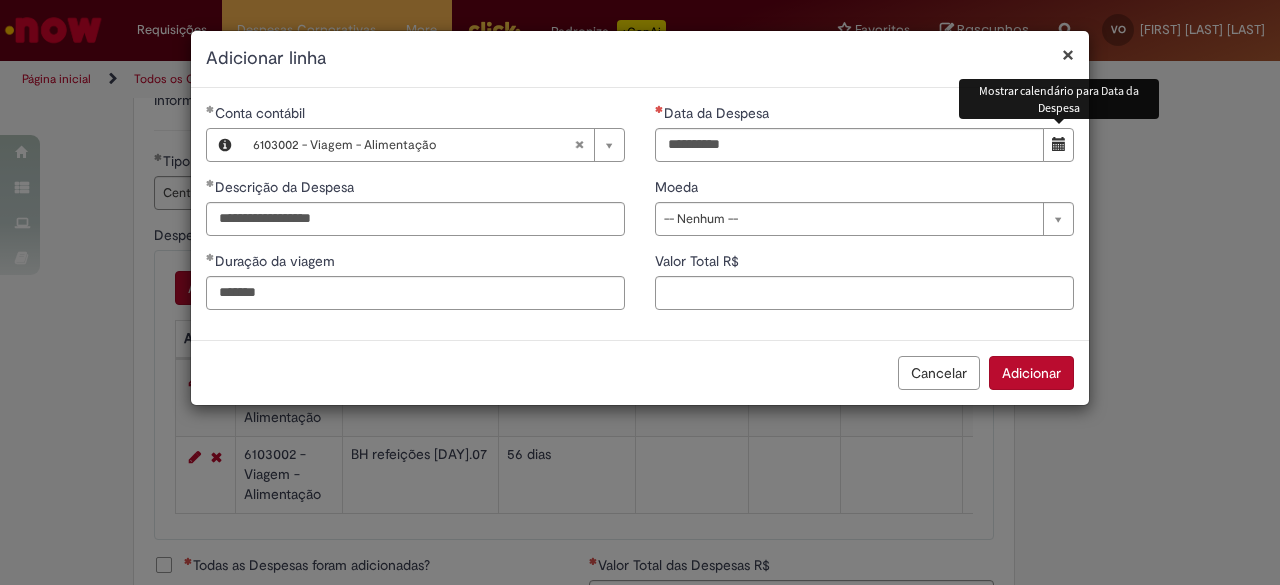click at bounding box center [1058, 145] 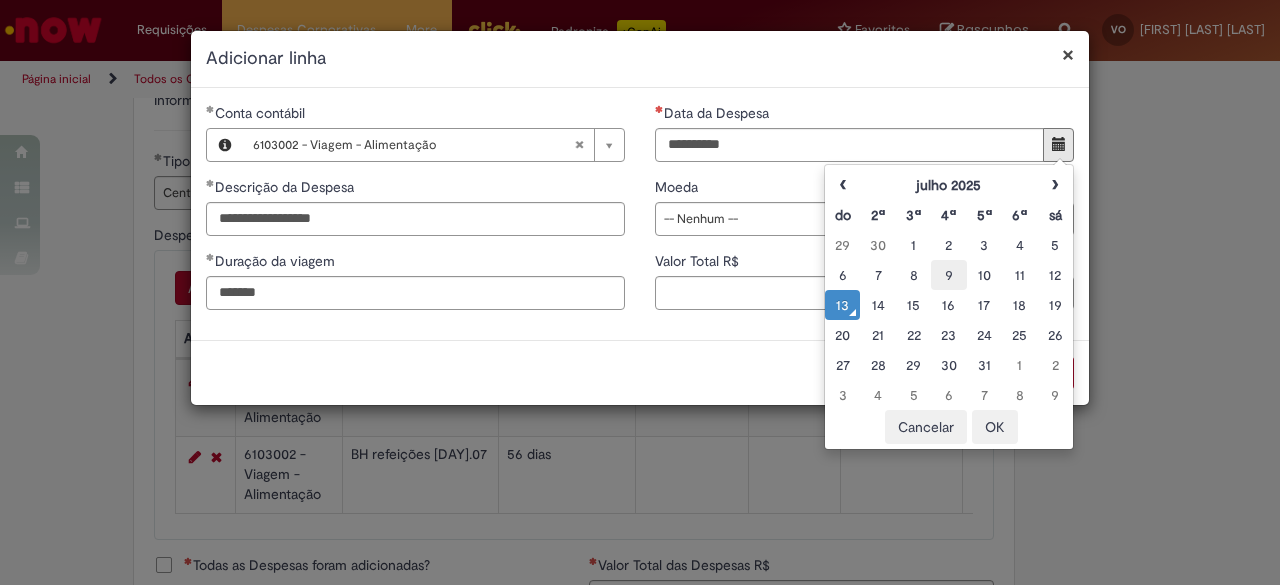 click on "9" at bounding box center [948, 275] 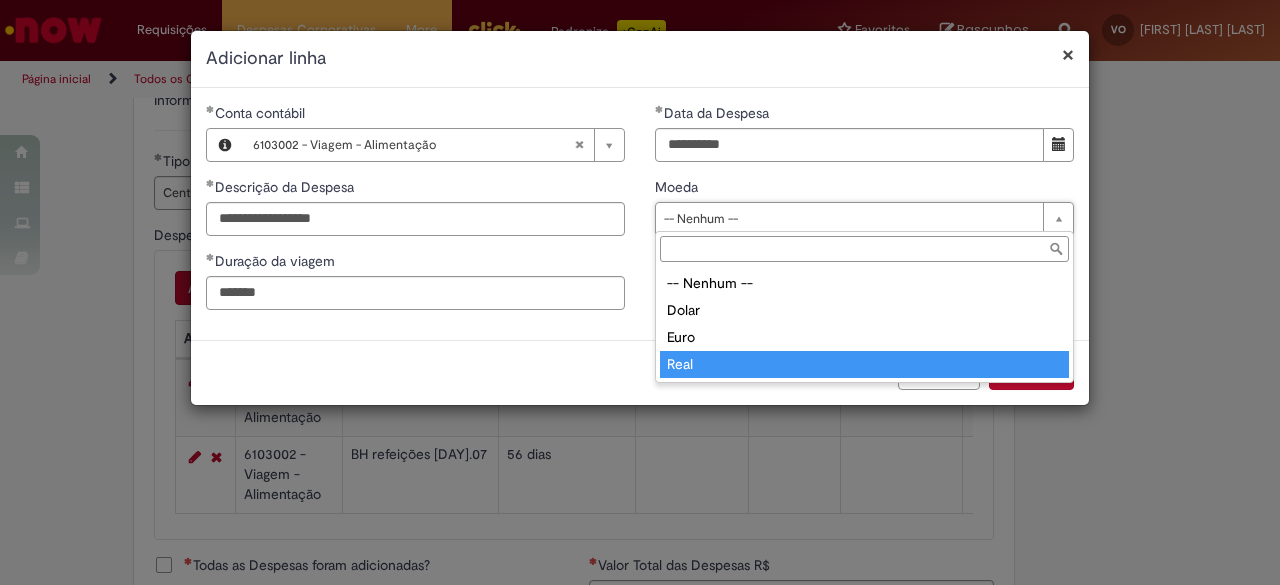 type on "****" 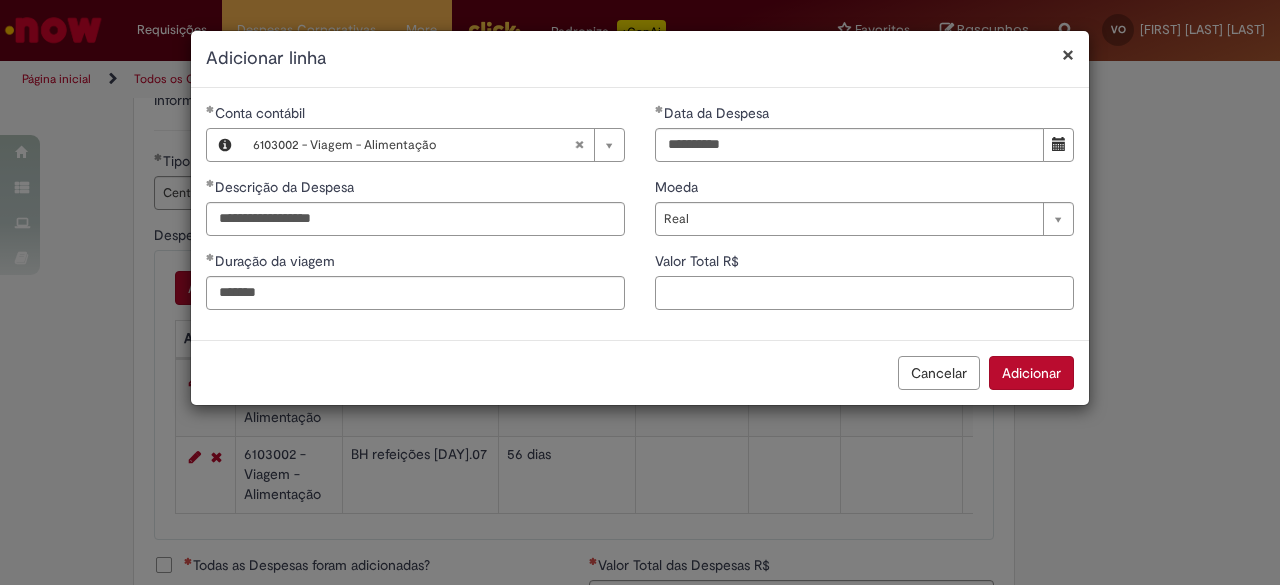 click on "Valor Total R$" at bounding box center (864, 293) 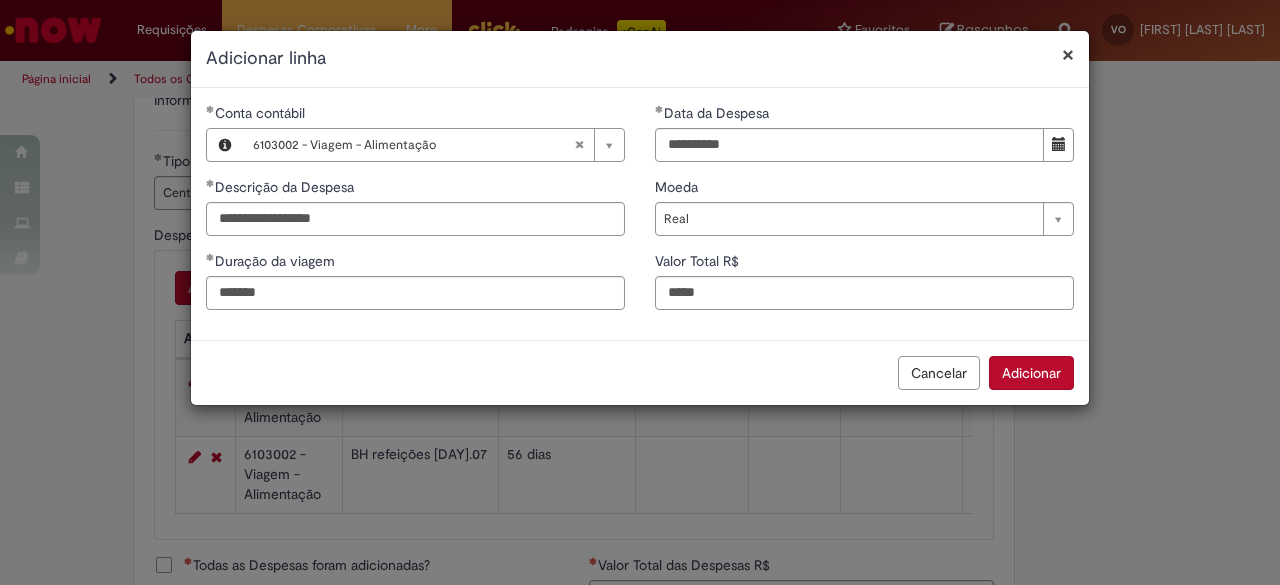 type on "*****" 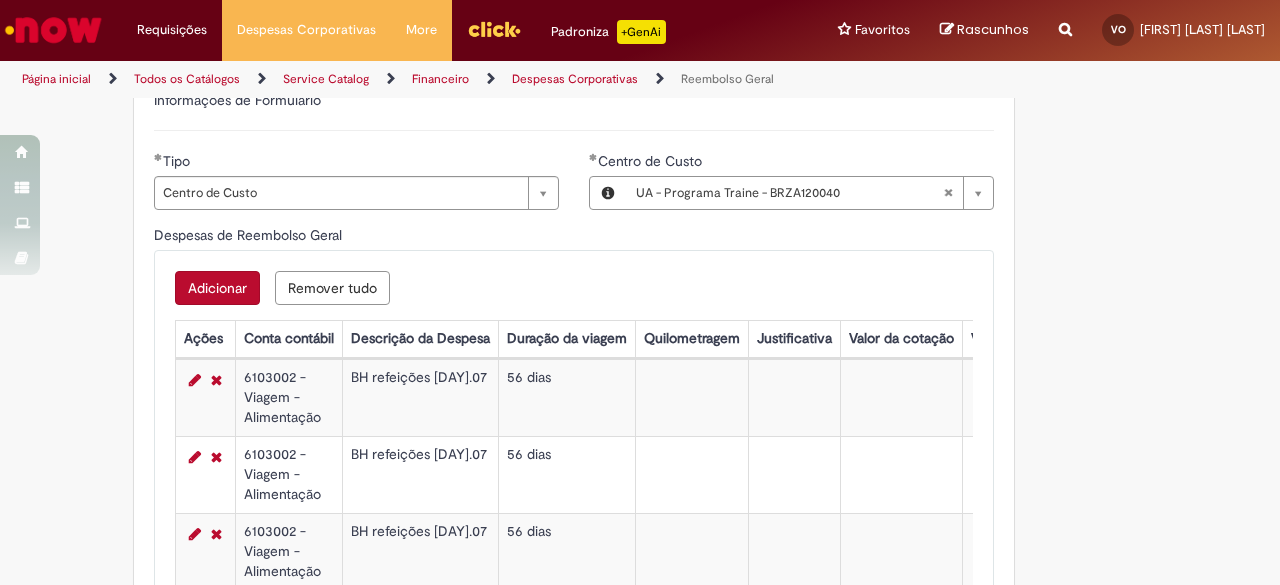 click on "Adicionar" at bounding box center (217, 288) 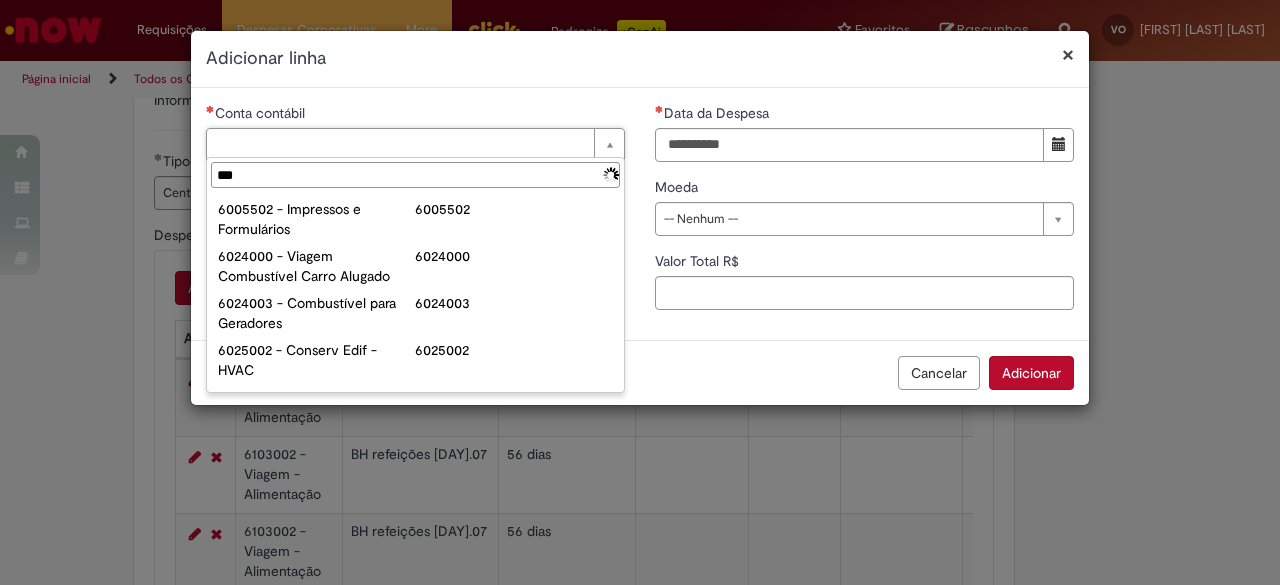 type on "****" 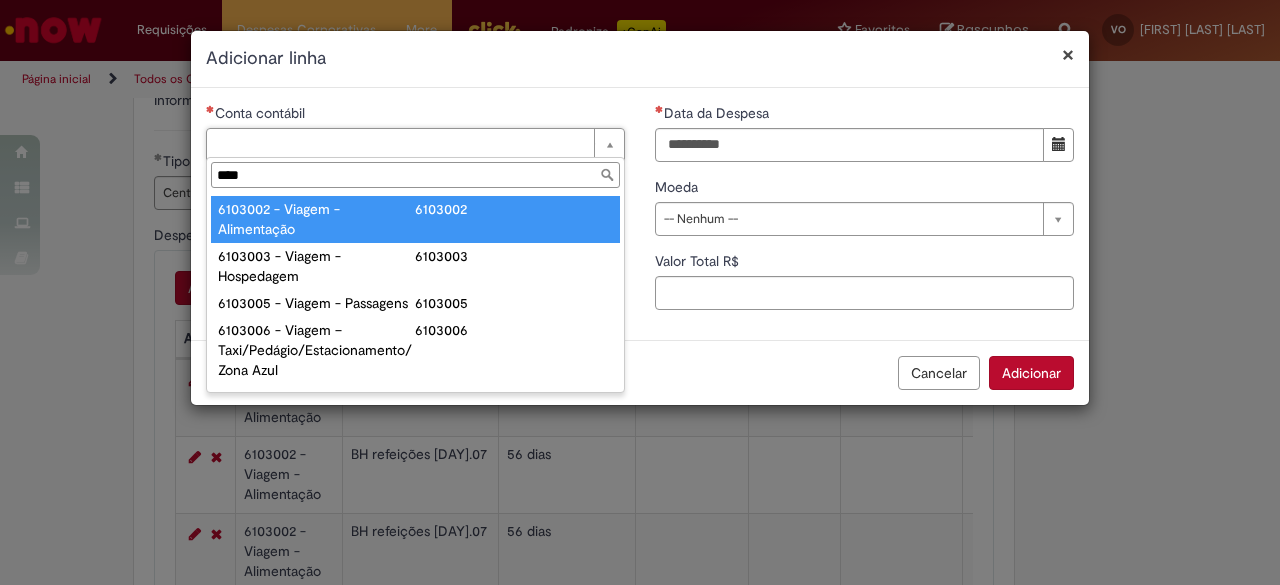 type on "**********" 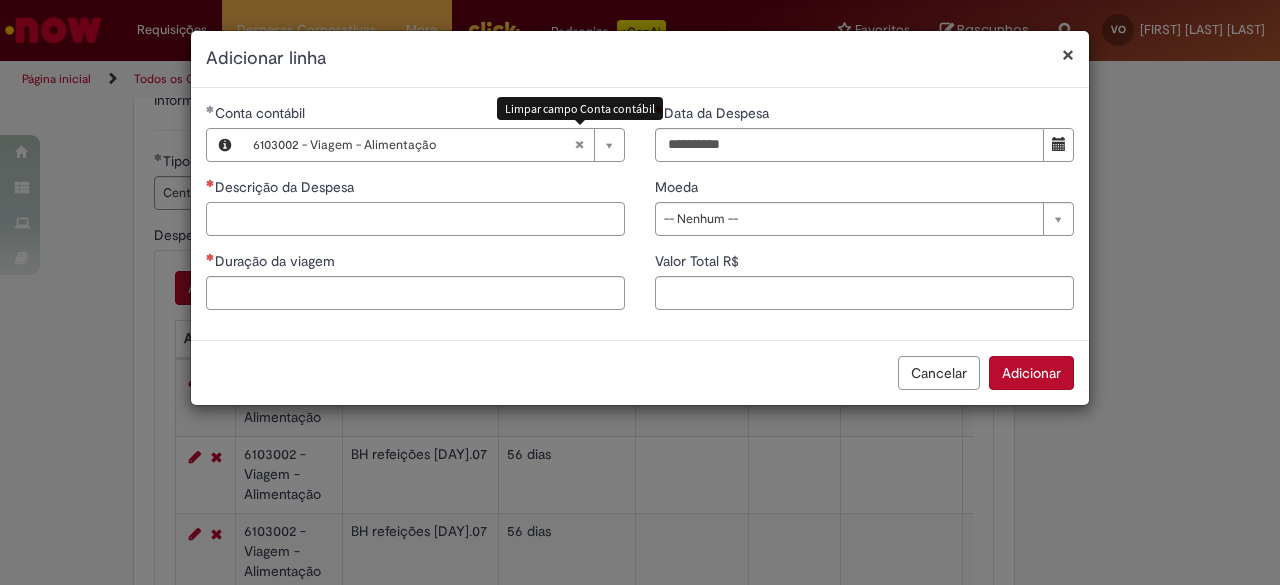 click on "Descrição da Despesa" at bounding box center [415, 219] 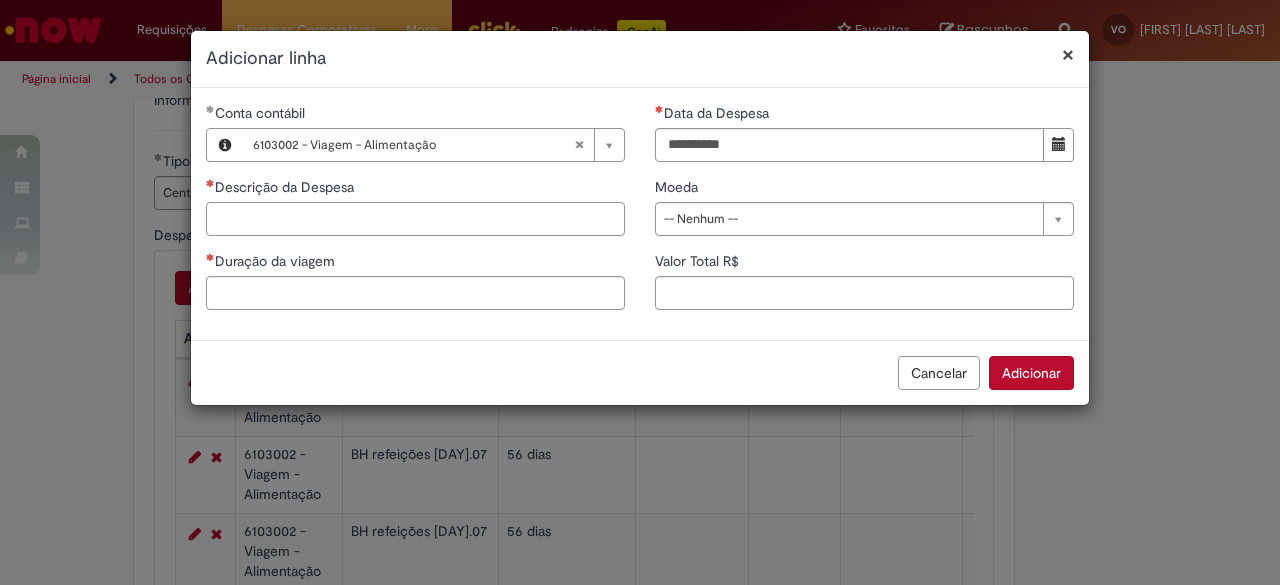paste on "**********" 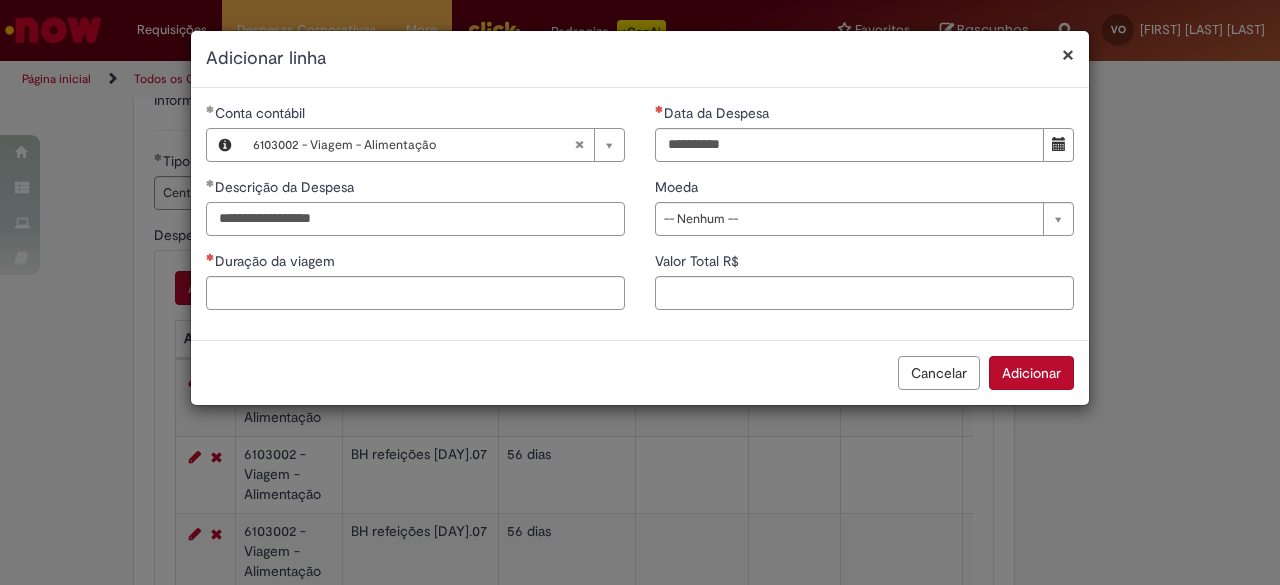 type on "**********" 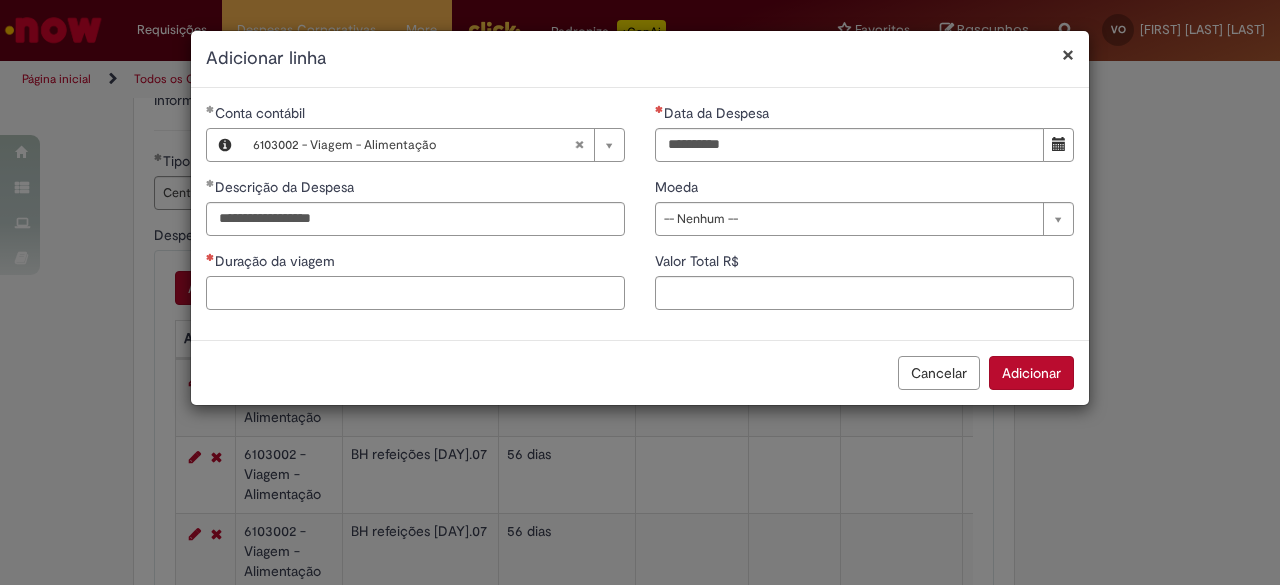 click on "Duração da viagem" at bounding box center [415, 293] 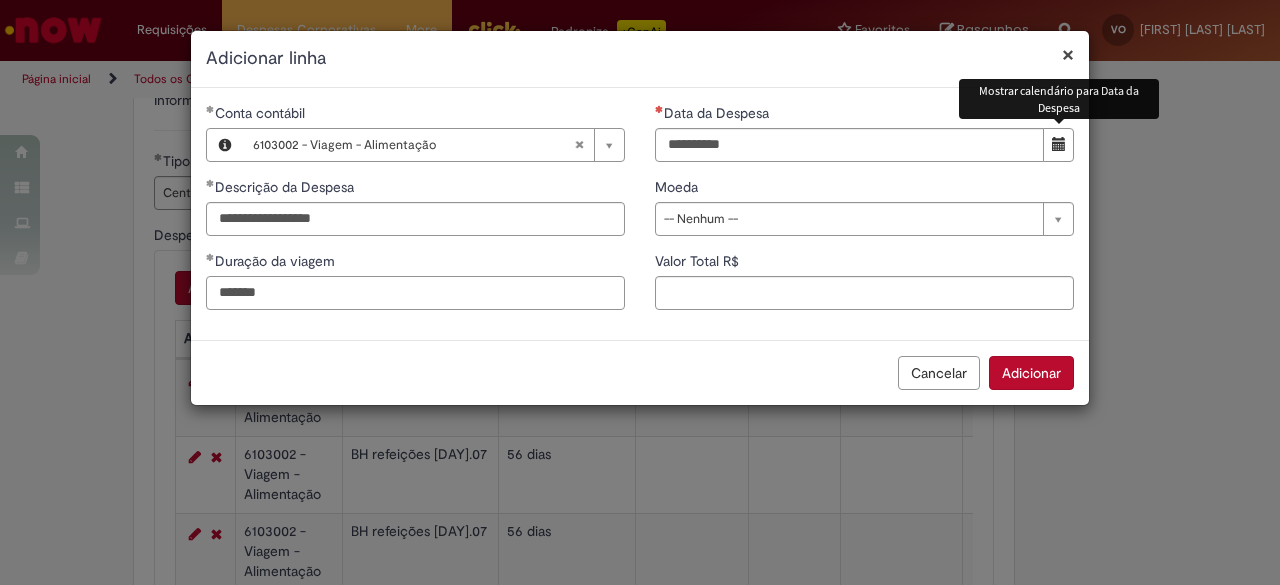 type on "*******" 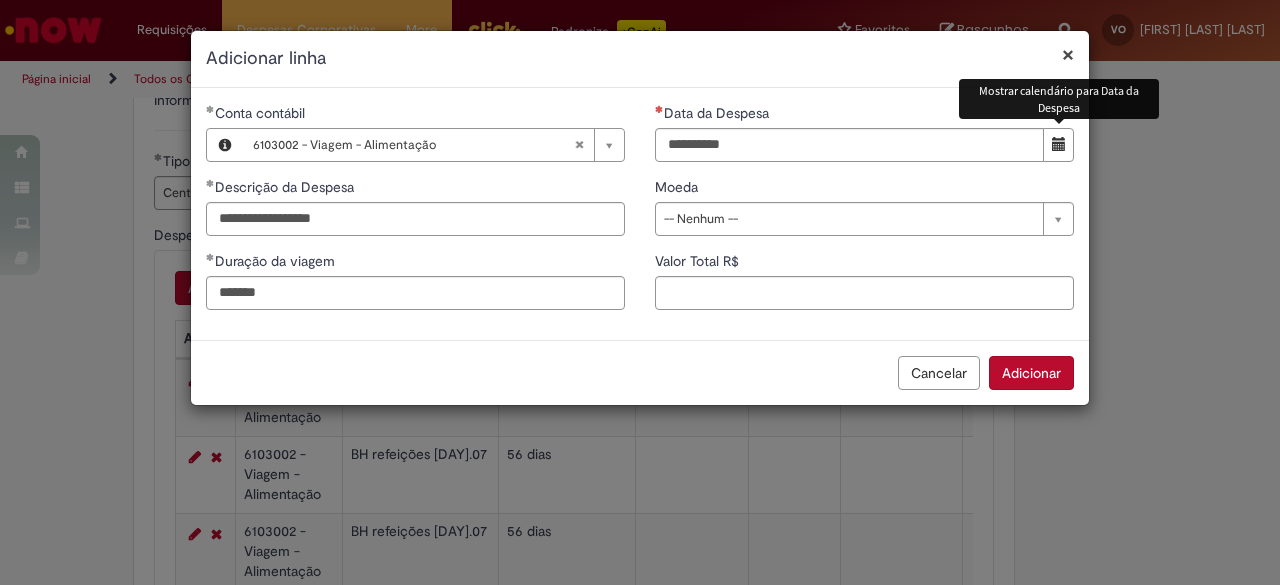 click at bounding box center (1058, 145) 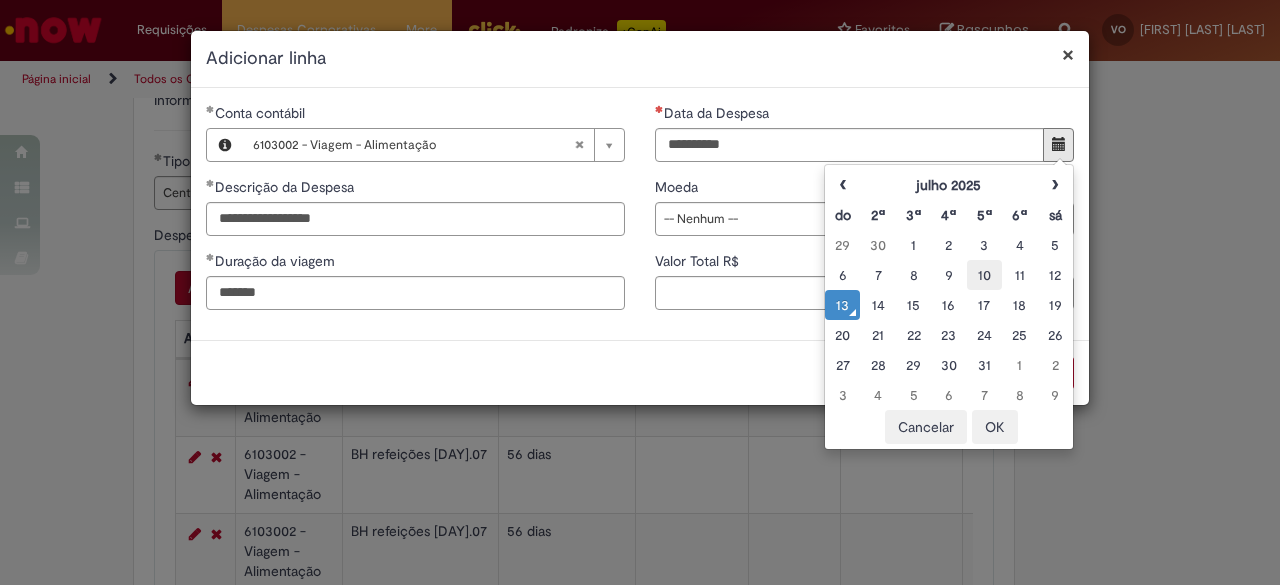 click on "10" at bounding box center [984, 275] 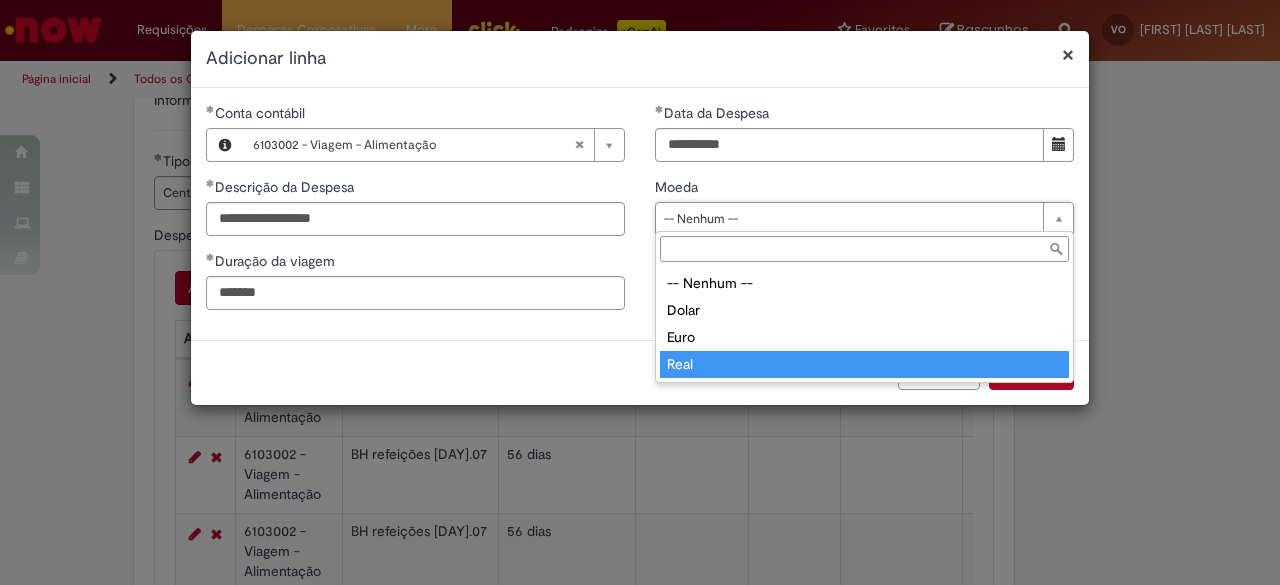 type on "****" 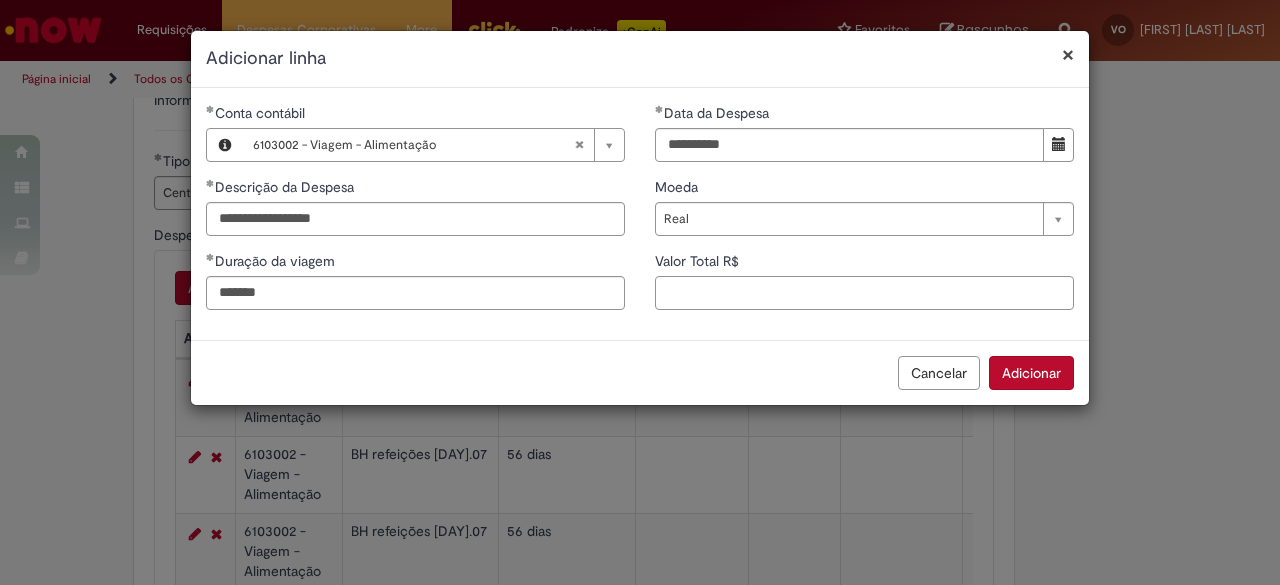 click on "Valor Total R$" at bounding box center [864, 293] 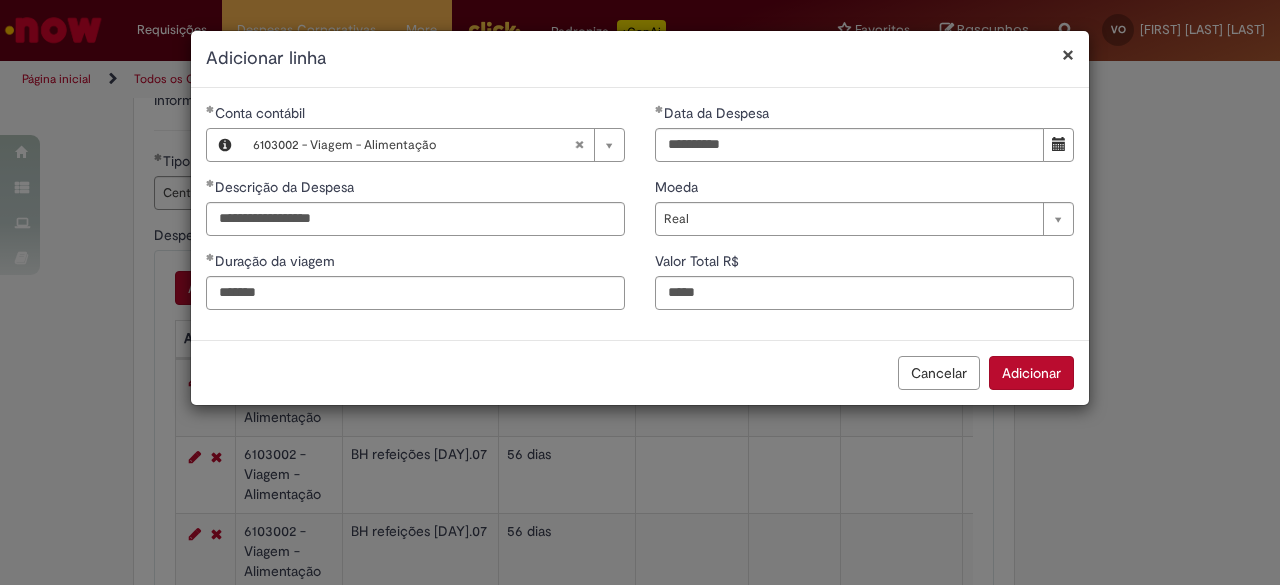 type on "*****" 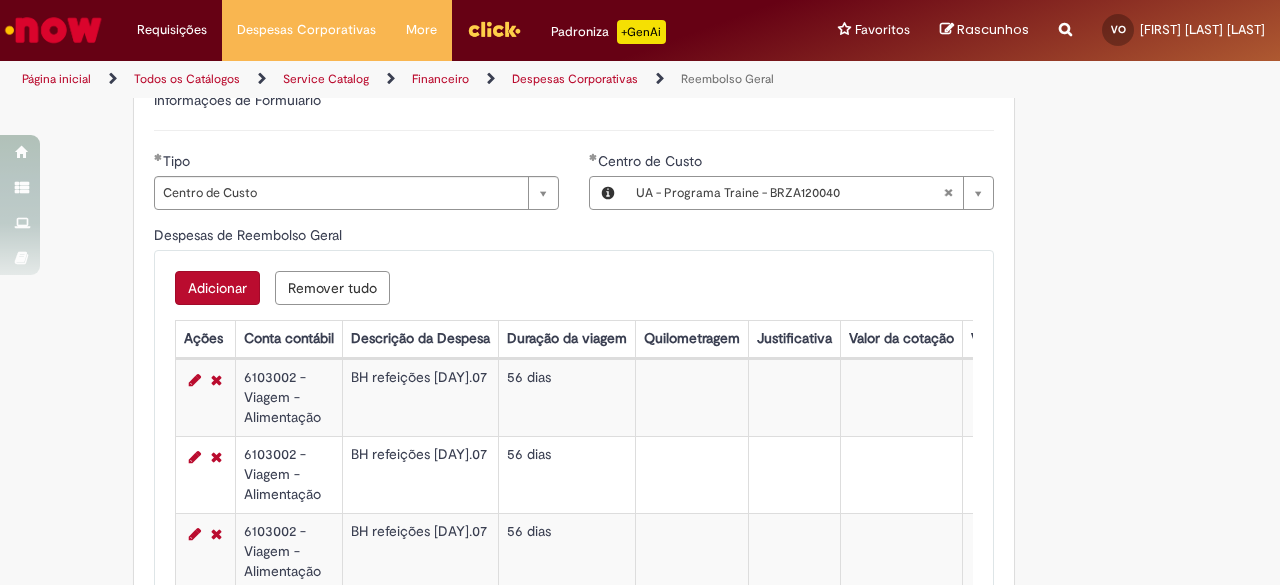 click on "Adicionar" at bounding box center [217, 288] 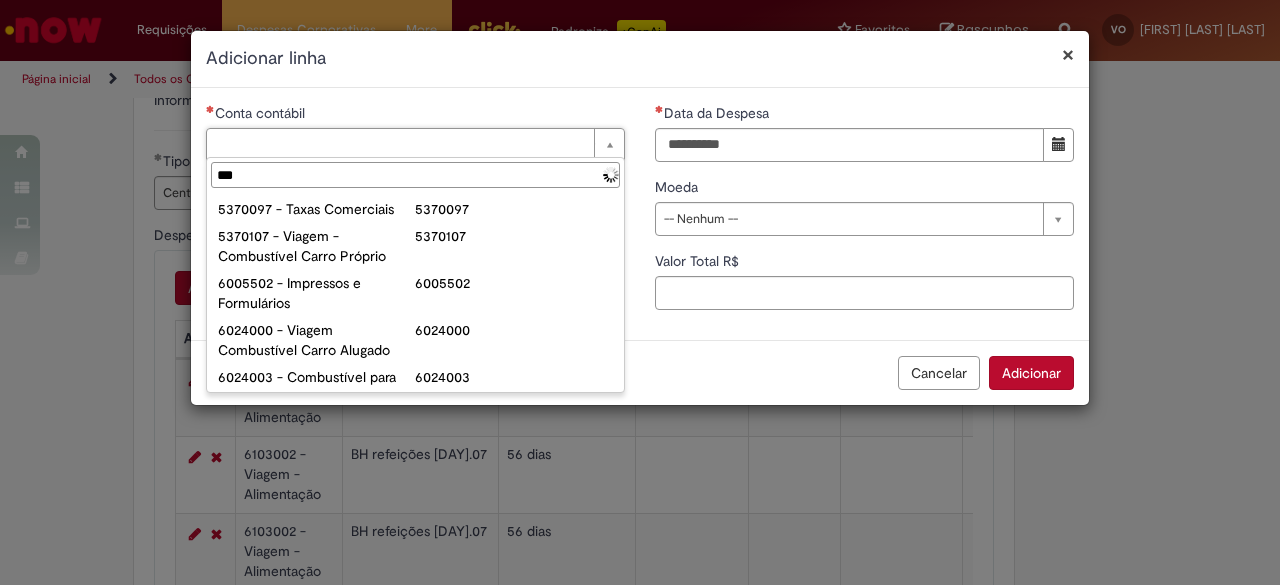 type on "****" 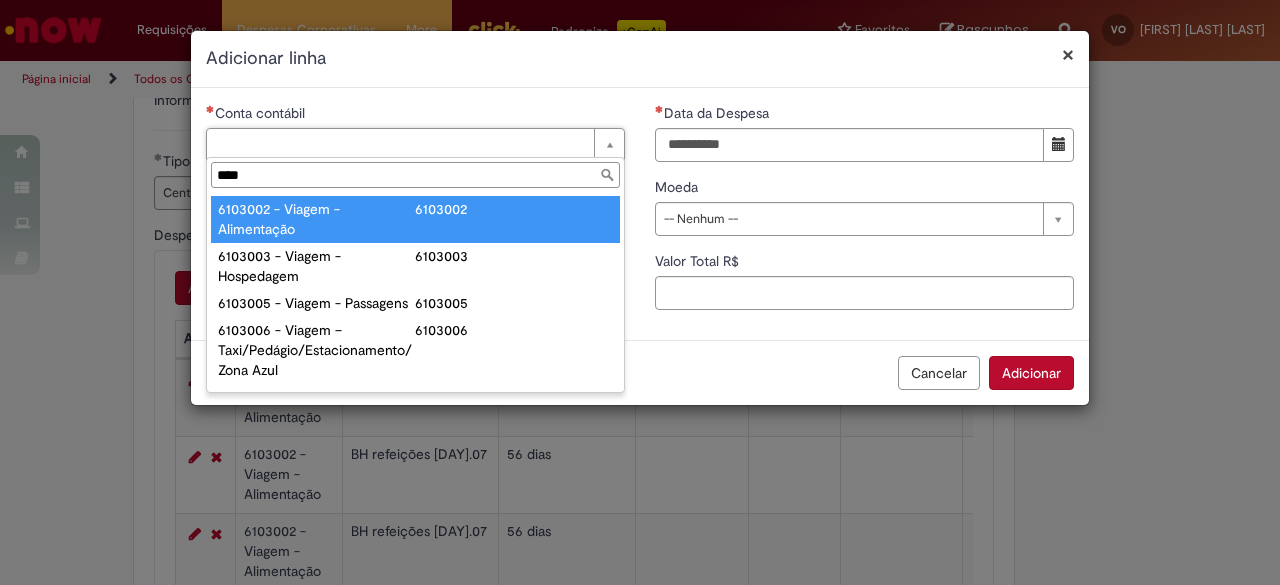type on "**********" 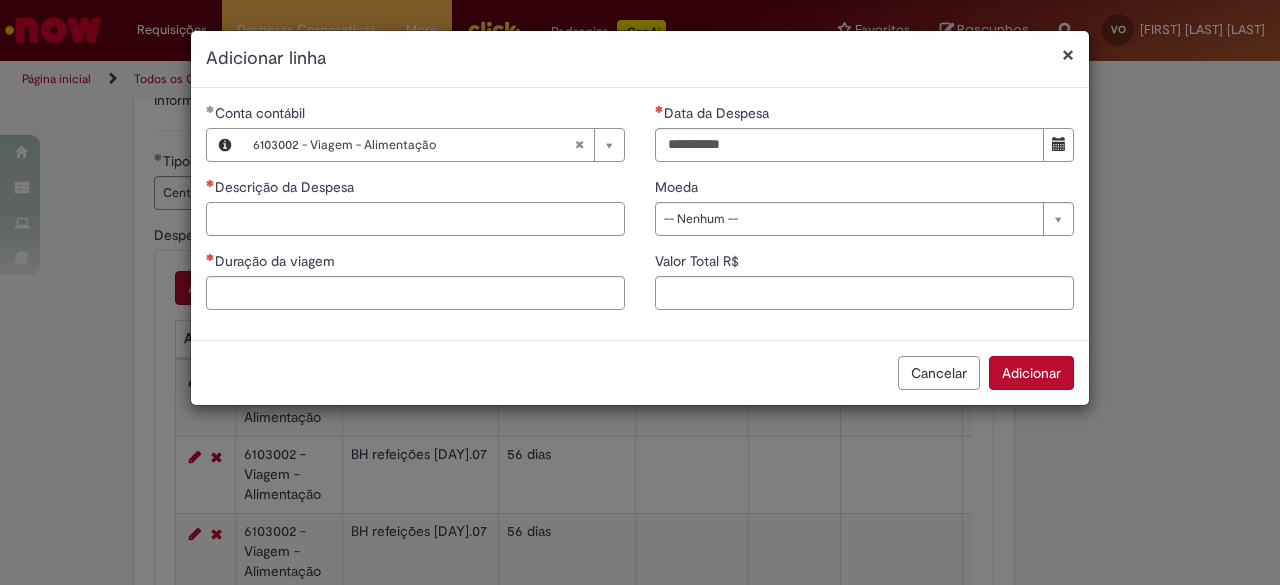 click on "Descrição da Despesa" at bounding box center (415, 219) 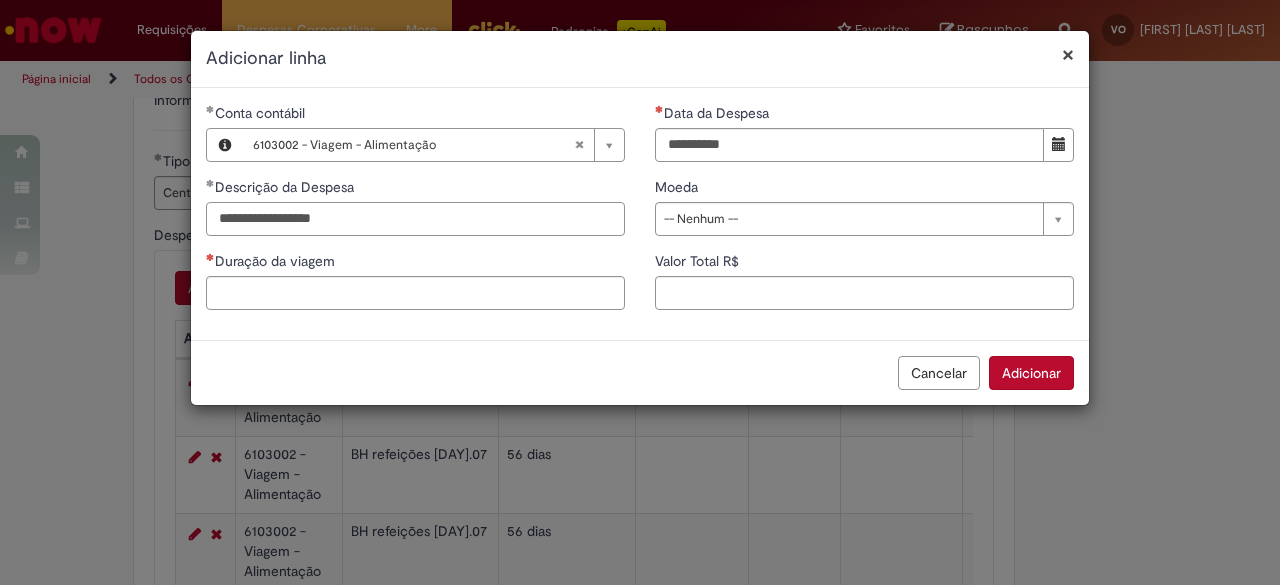 type on "**********" 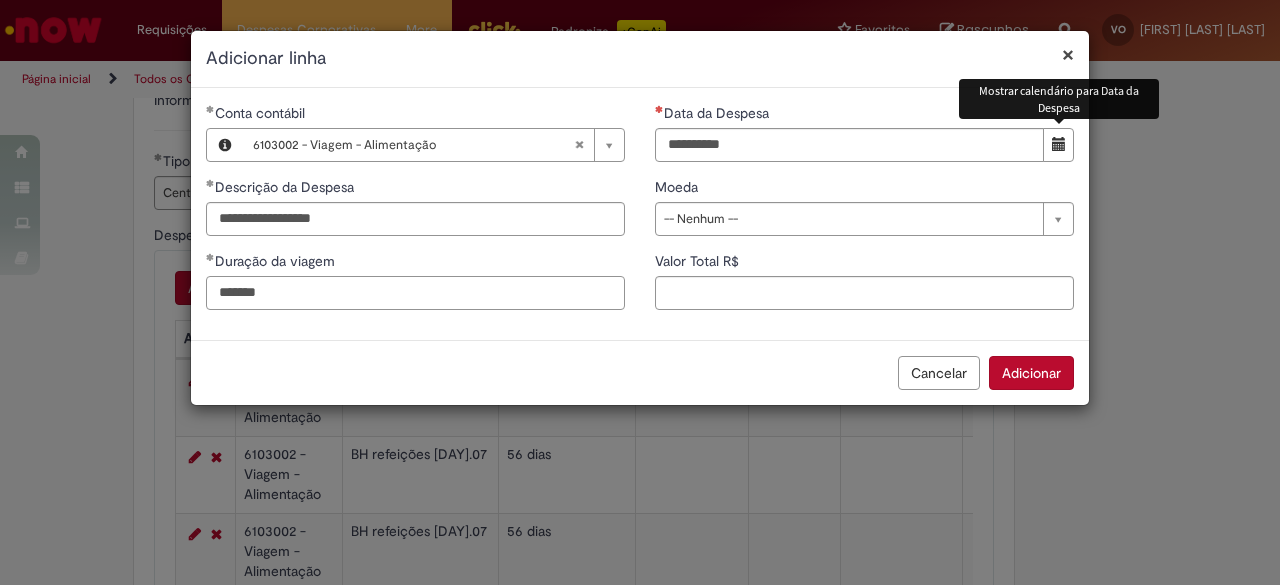 type on "*******" 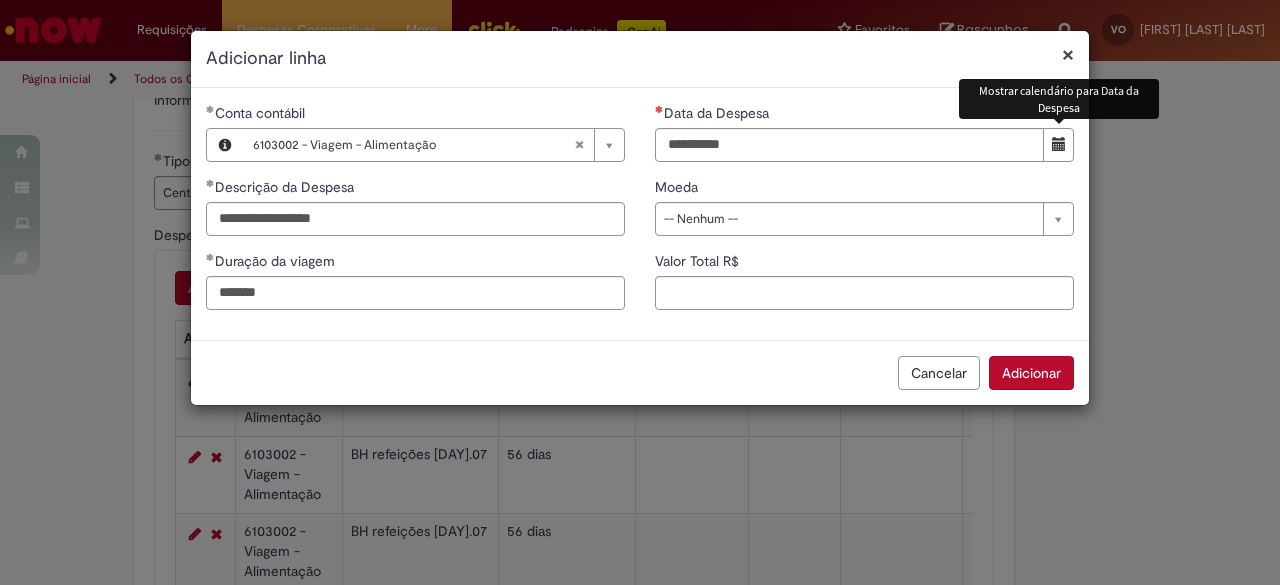 click at bounding box center (1059, 144) 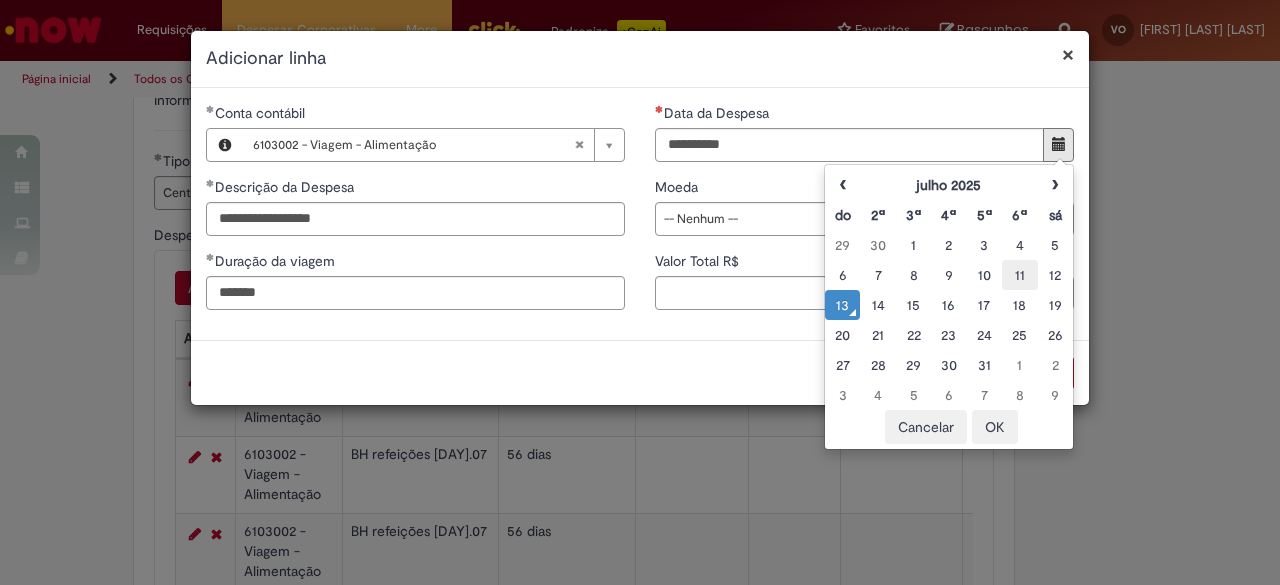 click on "11" at bounding box center (1019, 275) 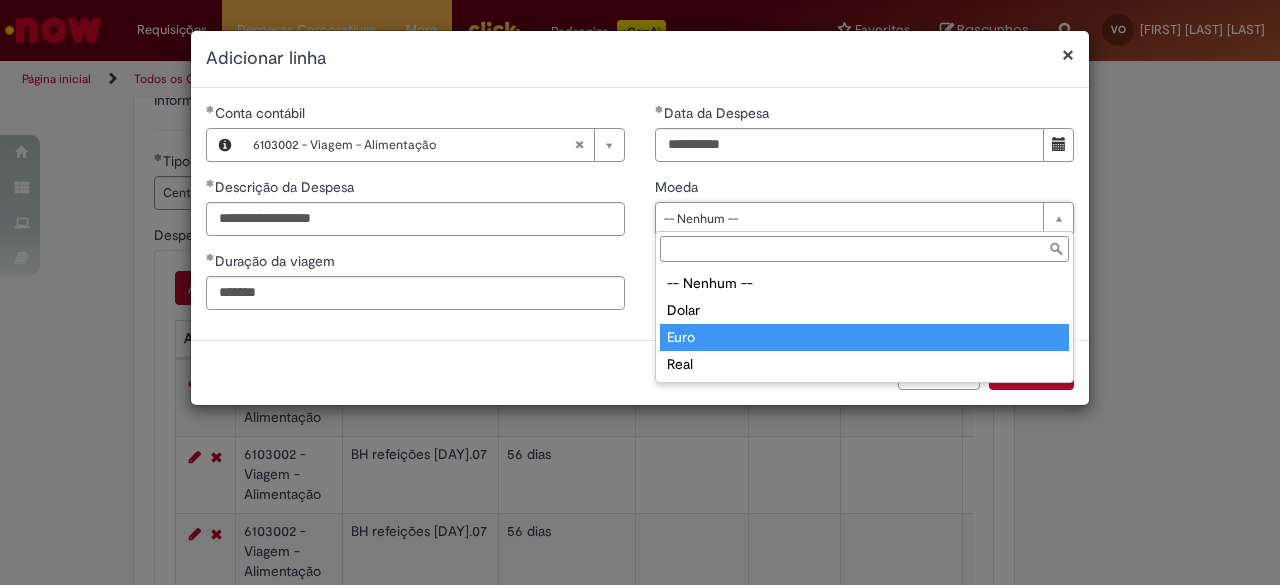 type on "****" 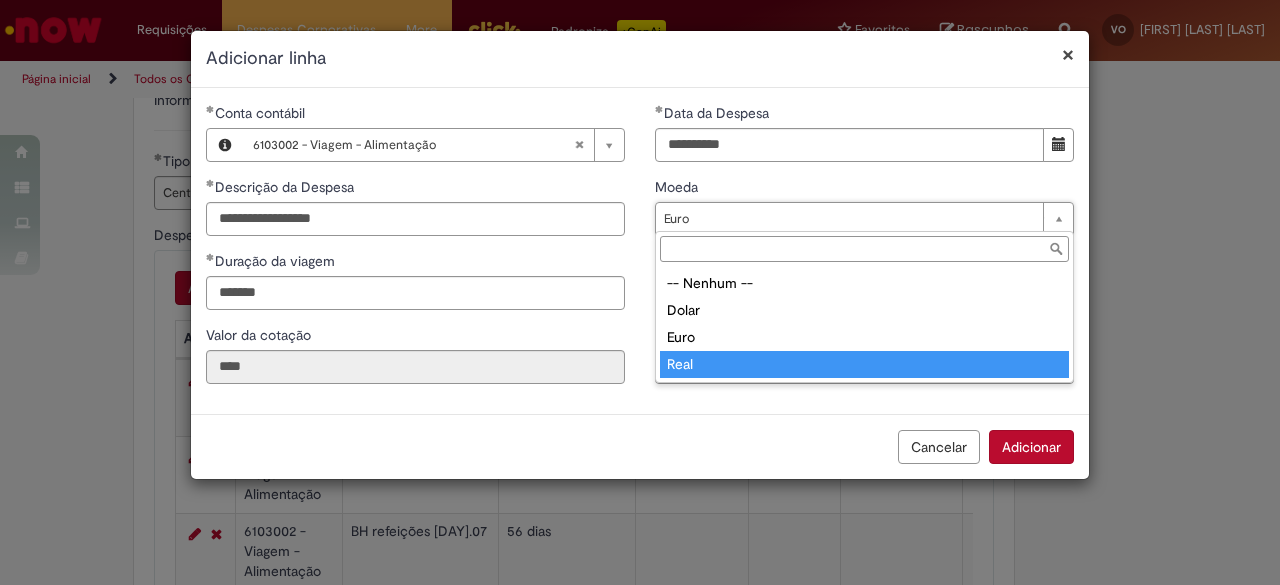 type on "****" 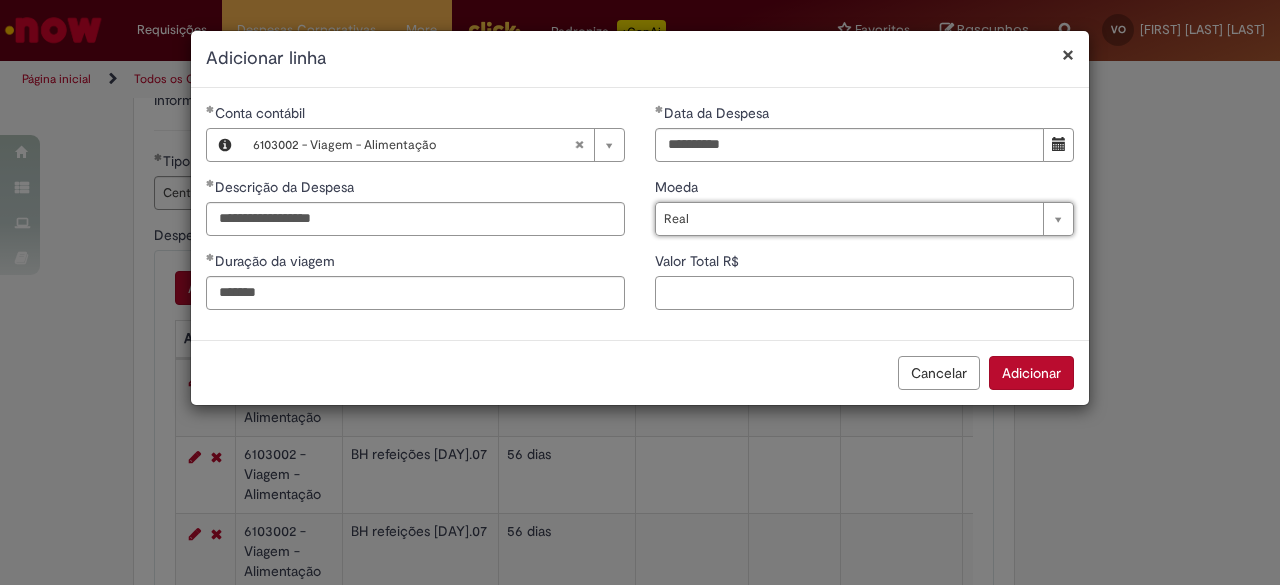 scroll, scrollTop: 0, scrollLeft: 0, axis: both 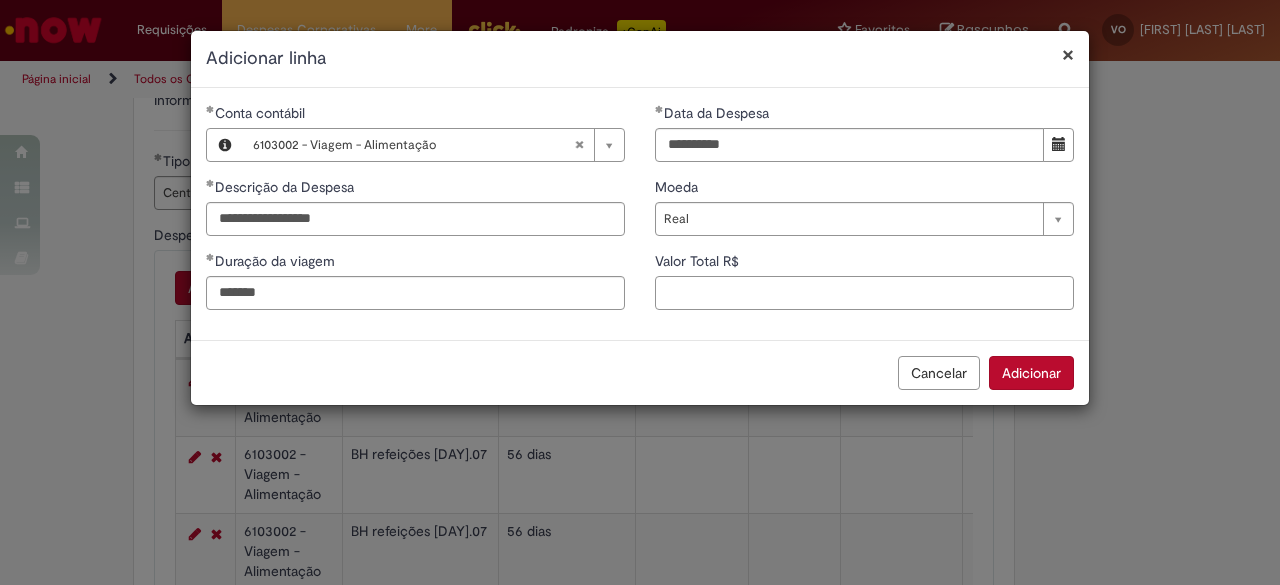 click on "Valor Total R$" at bounding box center [864, 293] 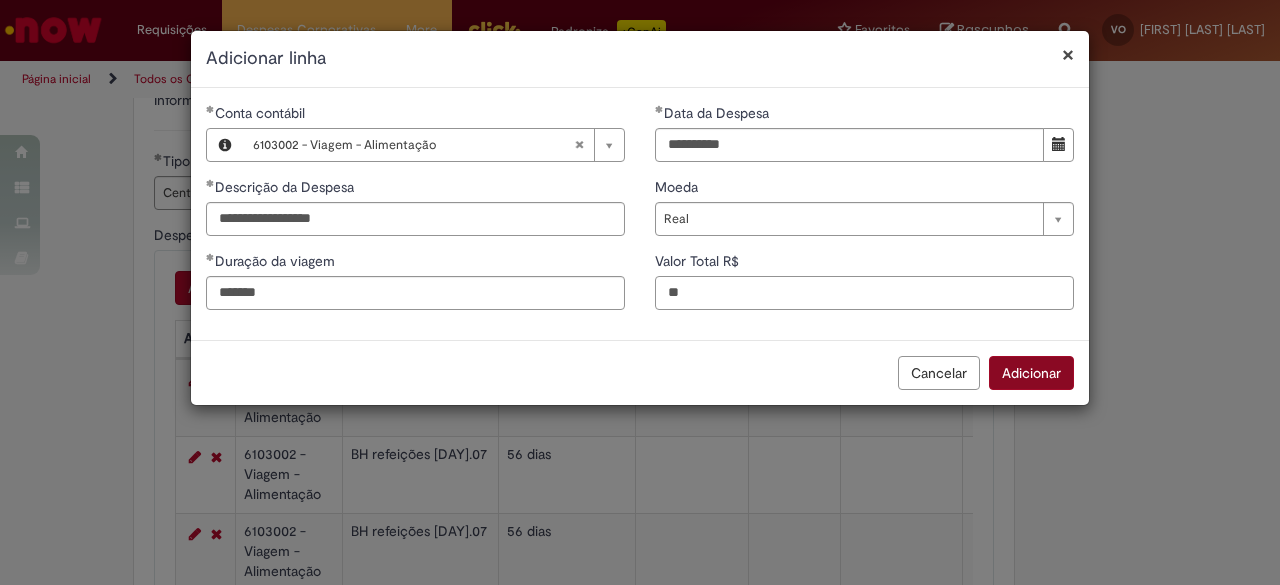 type on "**" 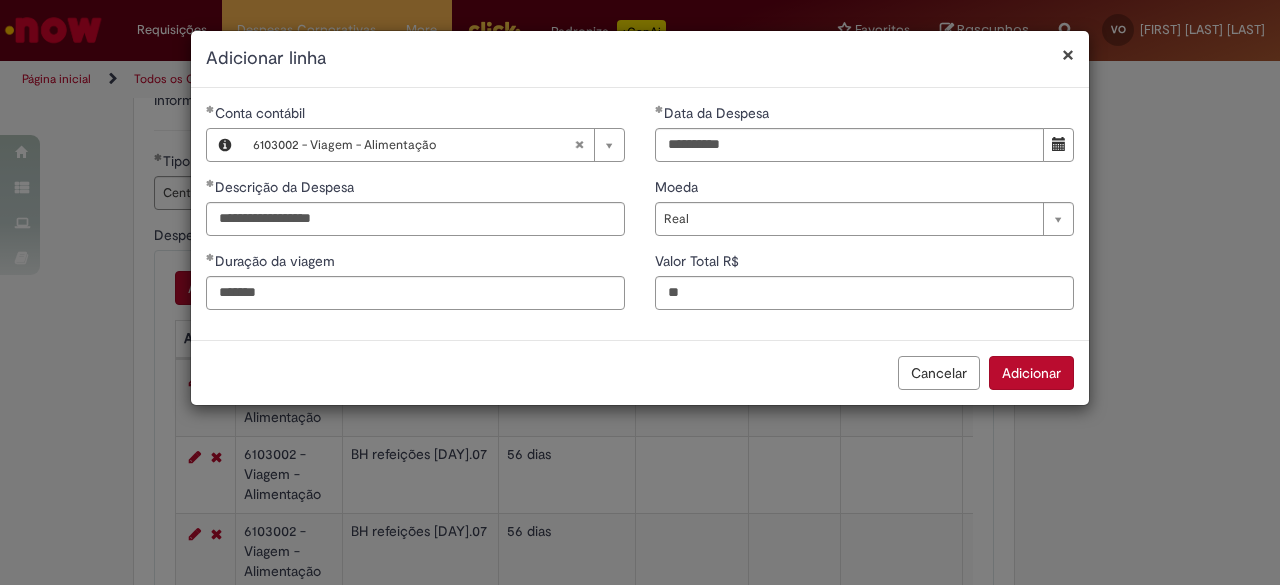 click on "Adicionar" at bounding box center (1031, 373) 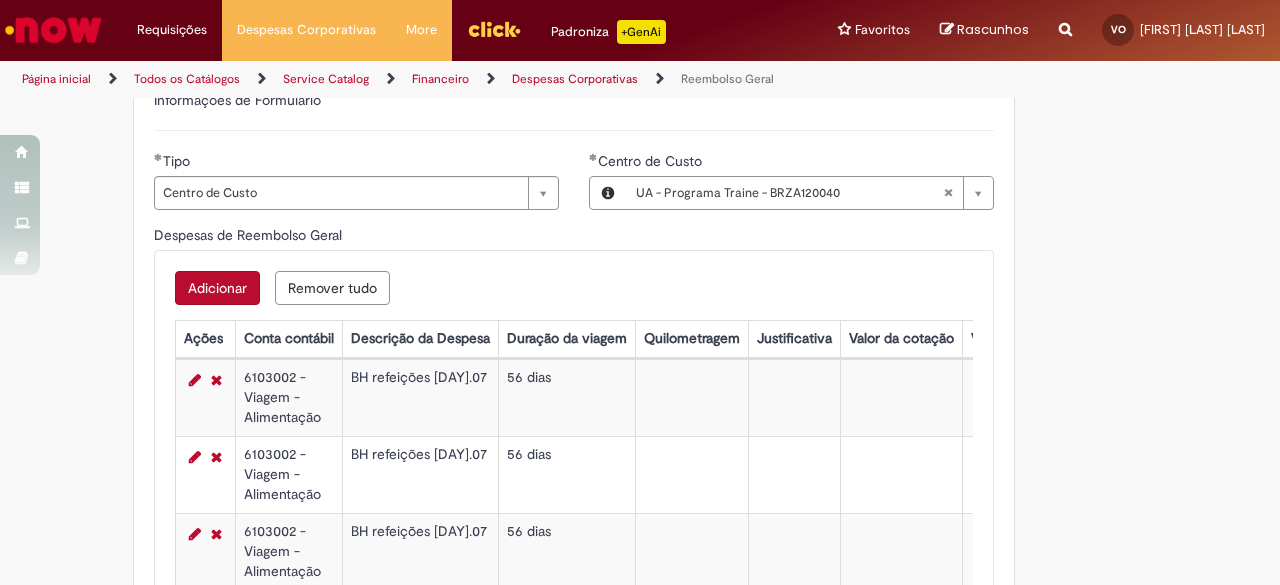 click on "Adicionar" at bounding box center [217, 288] 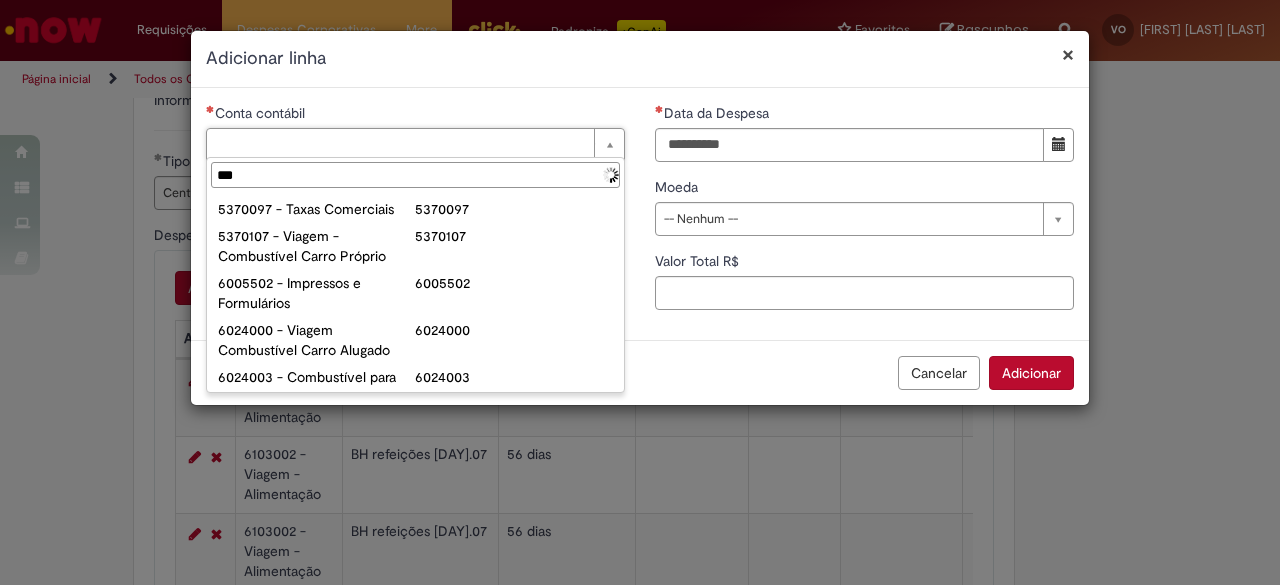 type on "****" 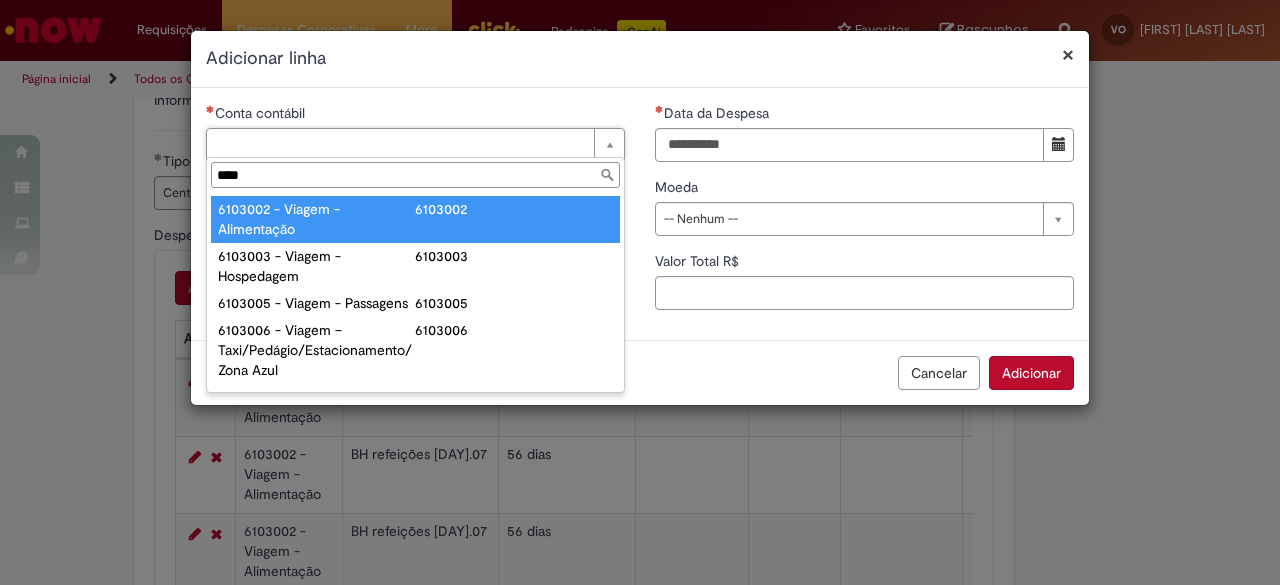 type on "**********" 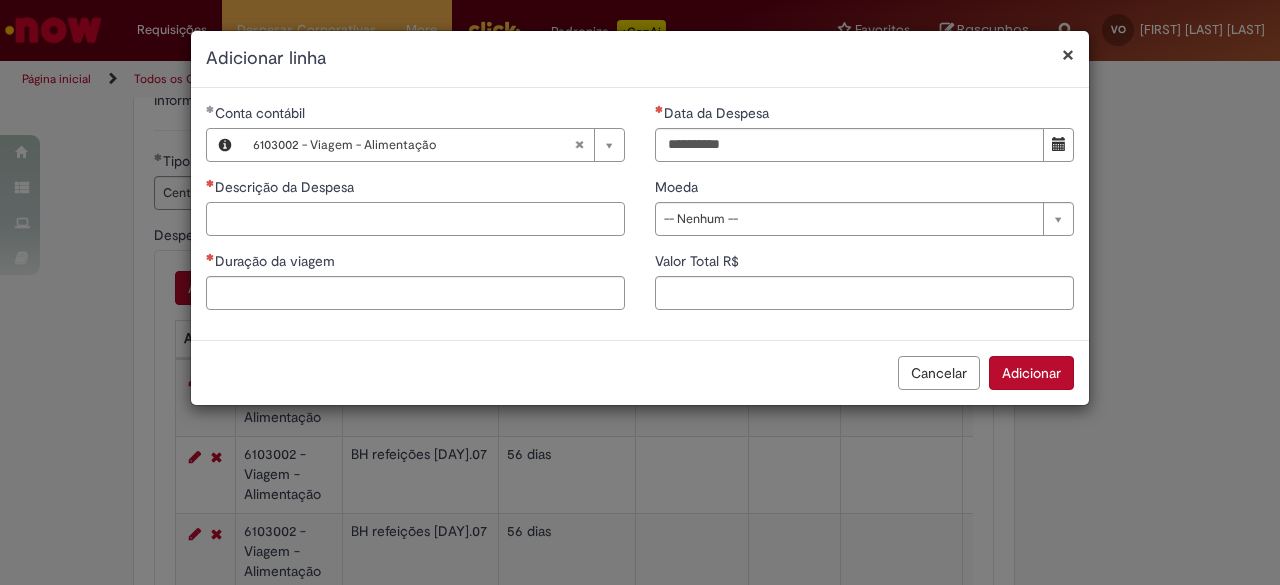 click on "Descrição da Despesa" at bounding box center (415, 219) 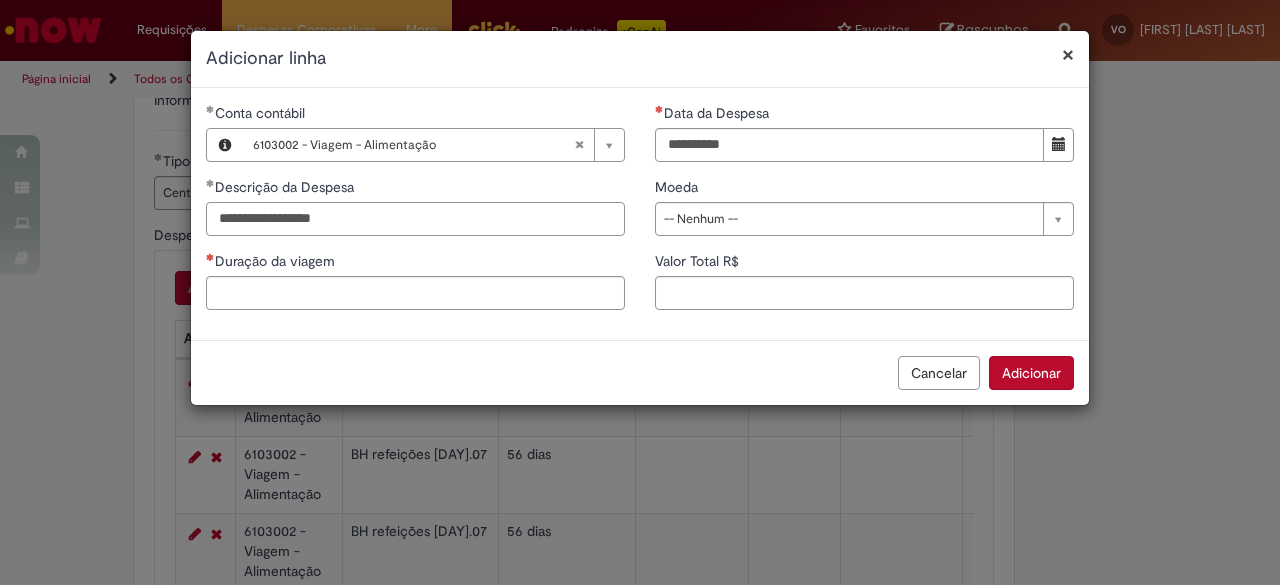 type on "**********" 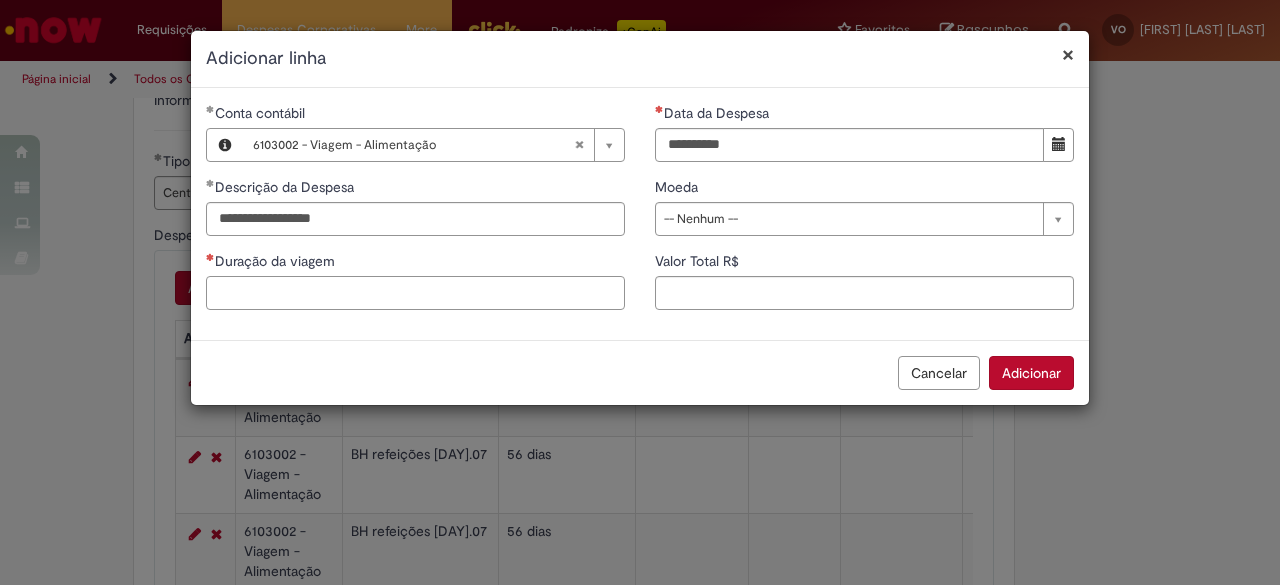 click on "Duração da viagem" at bounding box center [415, 293] 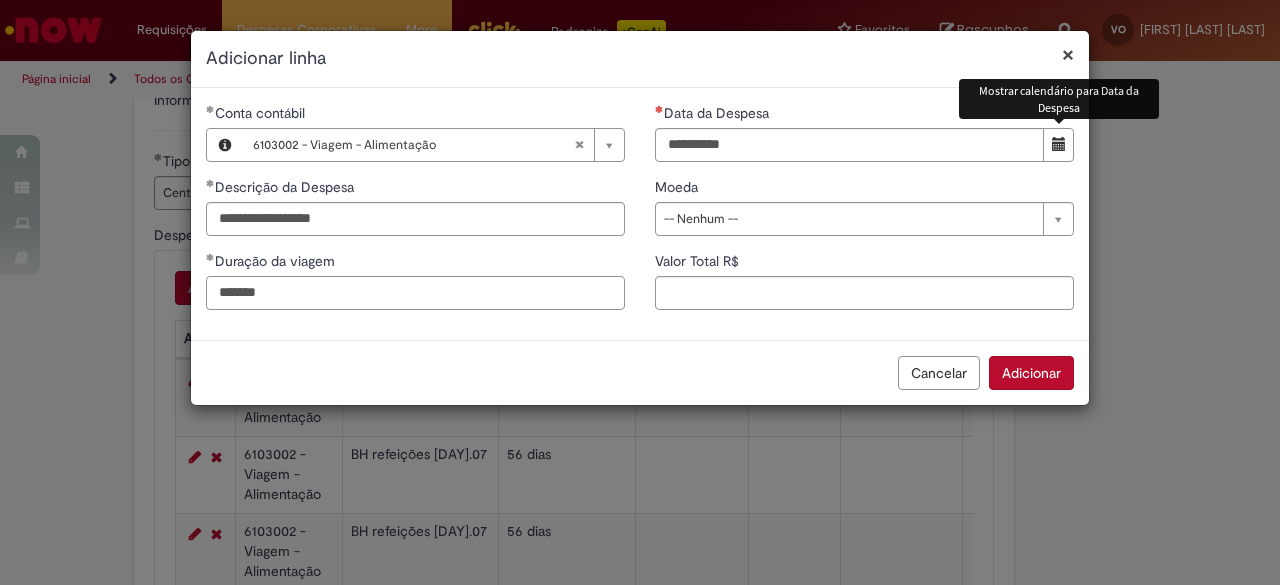 type on "*******" 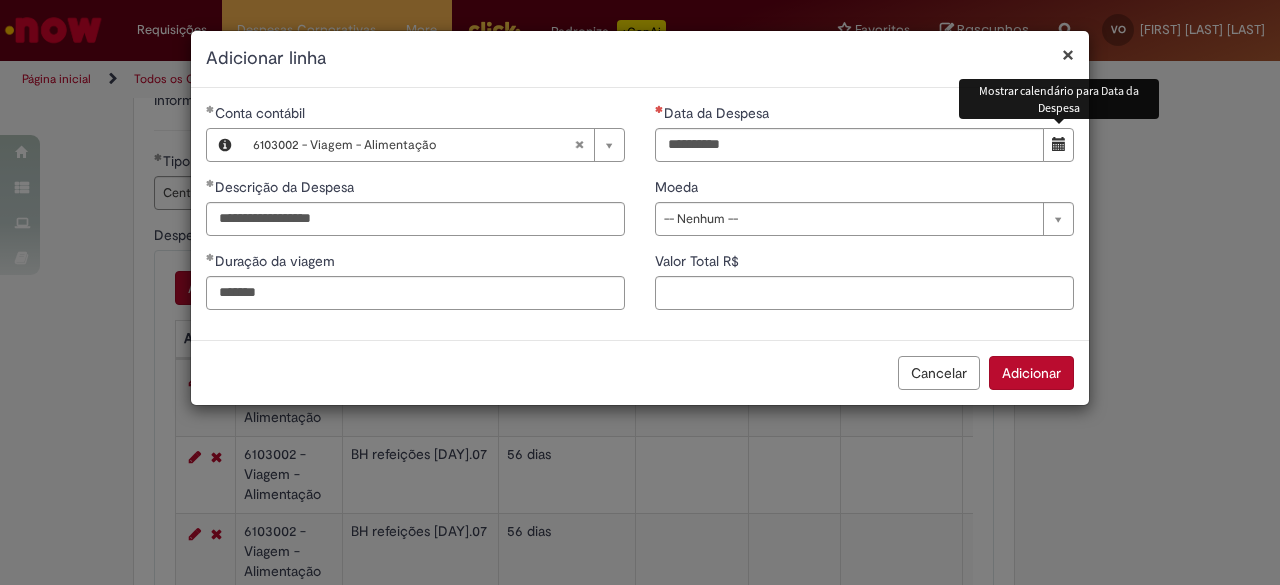 click at bounding box center [1059, 144] 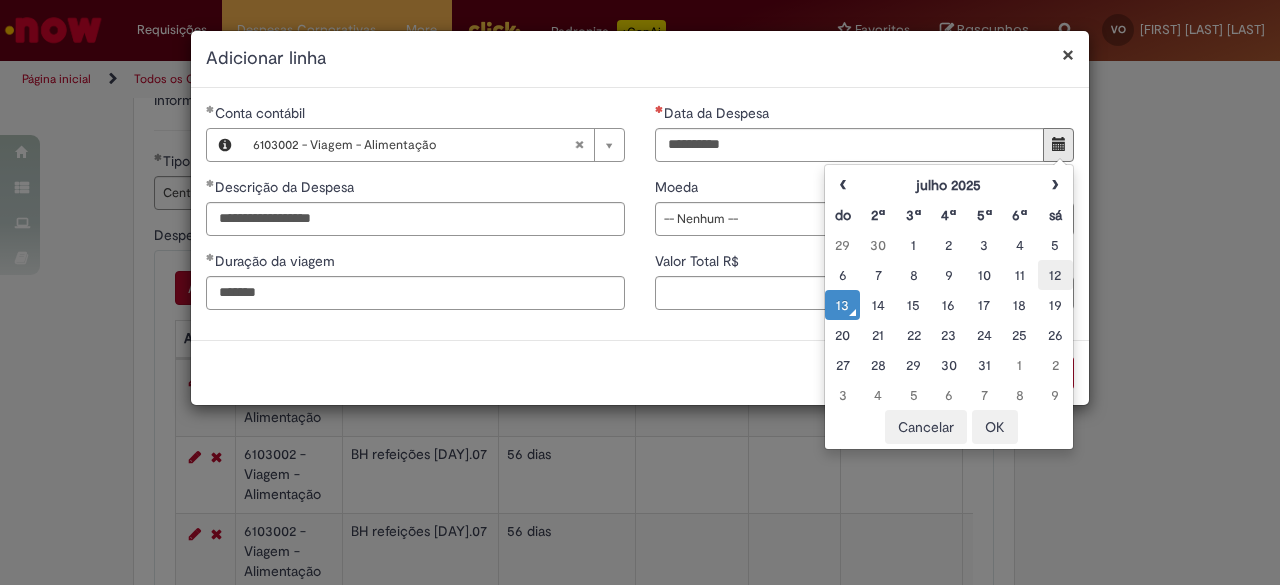 click on "12" at bounding box center (1055, 275) 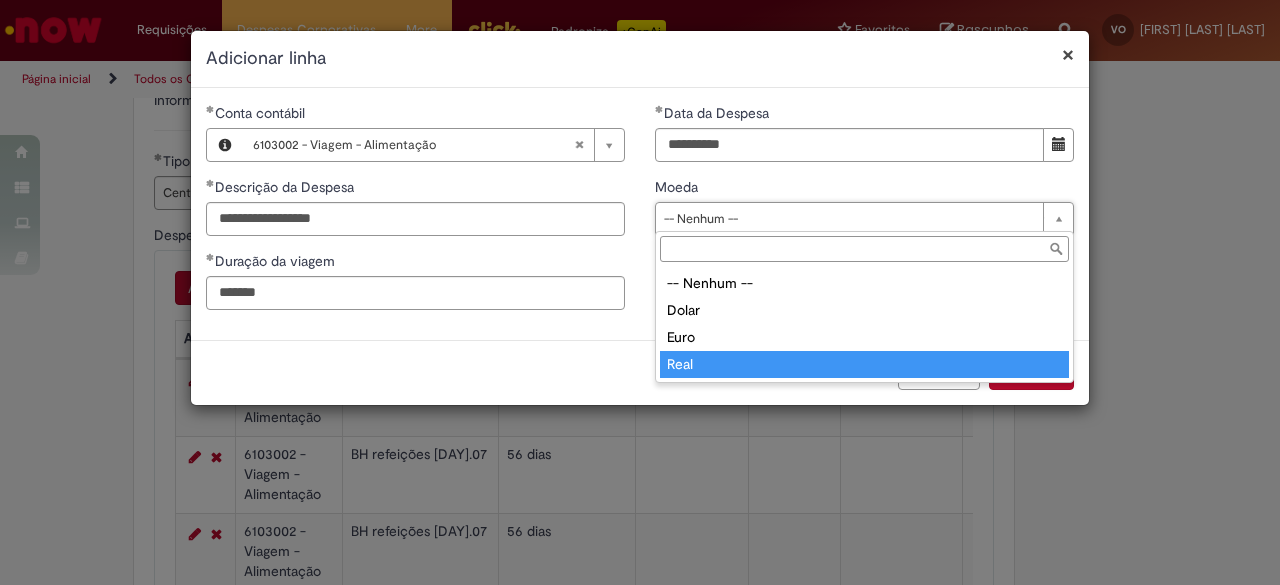 type on "****" 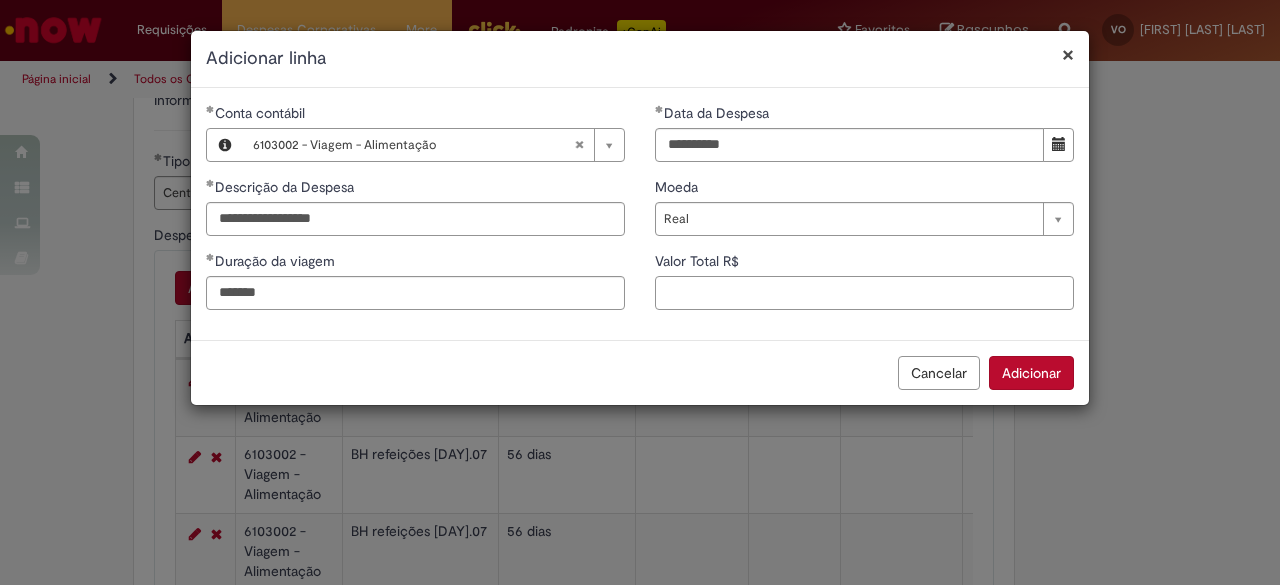 click on "Valor Total R$" at bounding box center (864, 293) 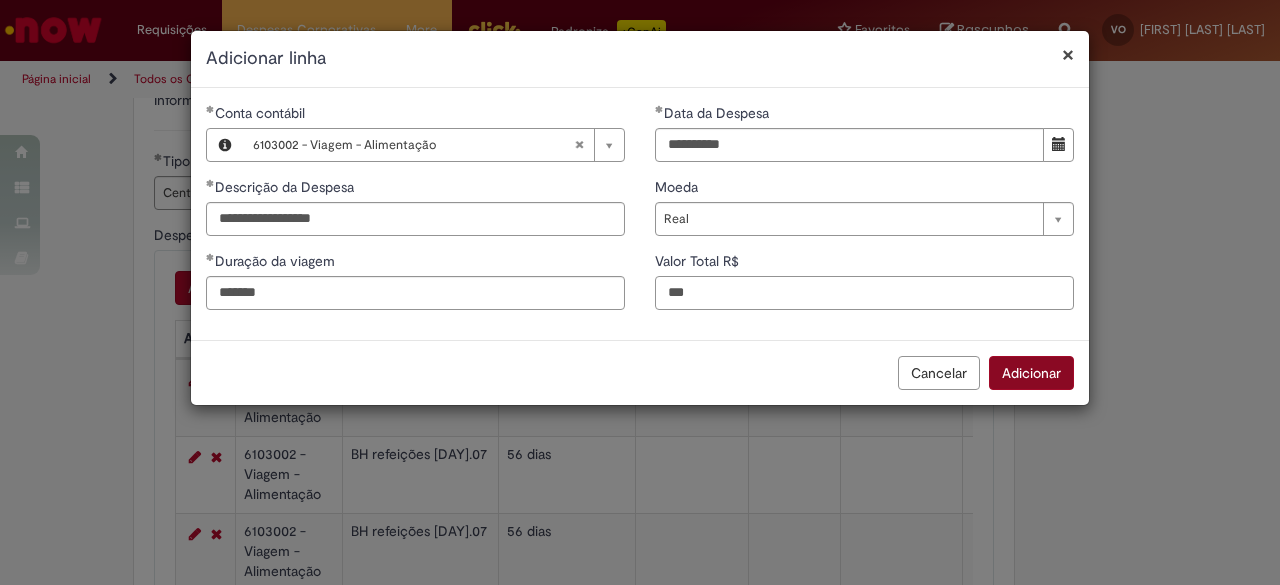 type on "***" 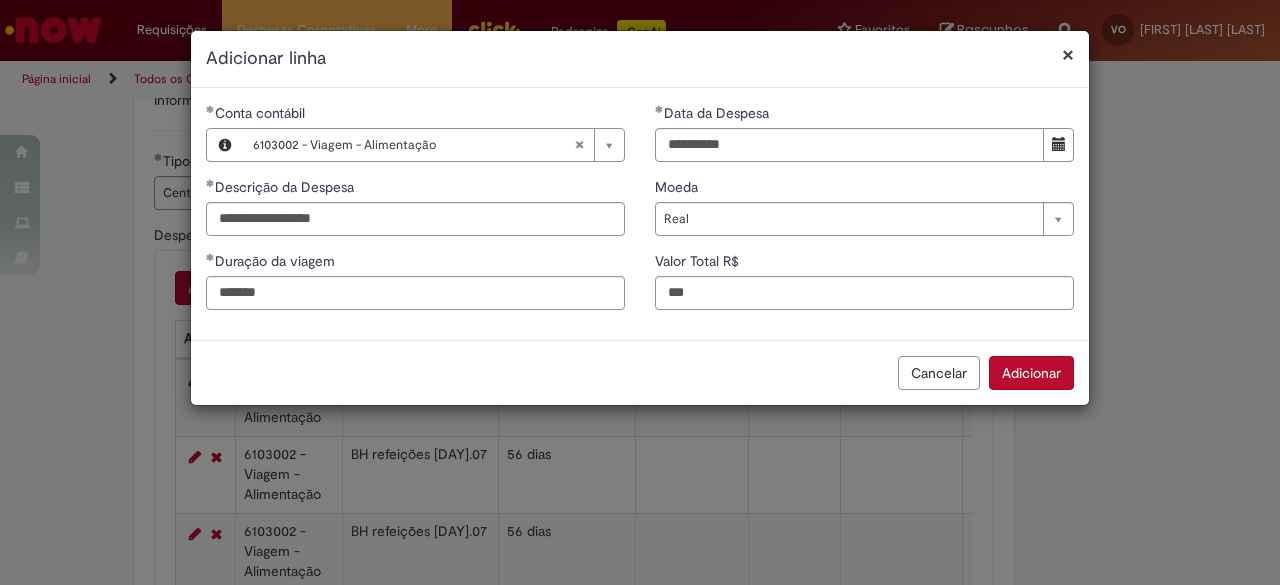 click on "Adicionar" at bounding box center [1031, 373] 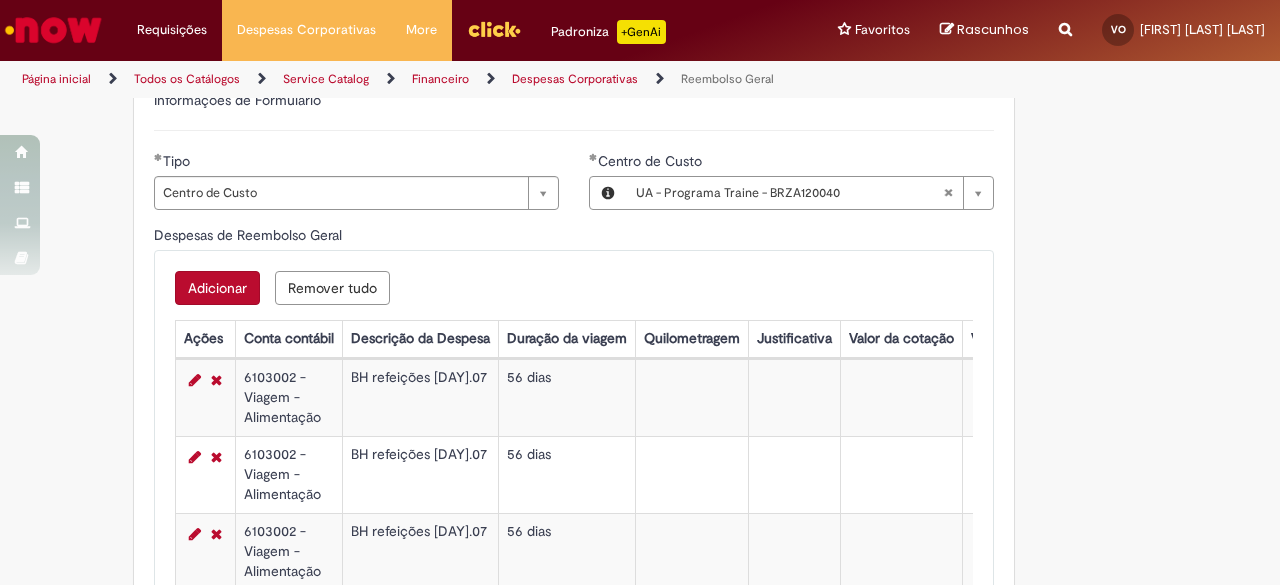 click on "Adicionar" at bounding box center (217, 288) 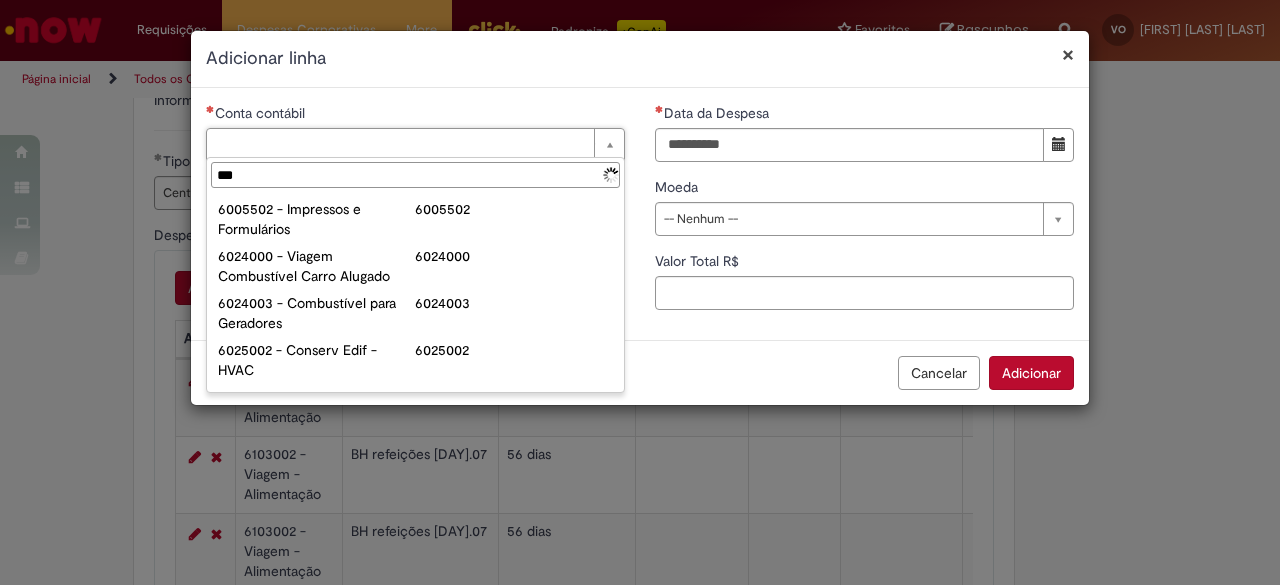 type on "****" 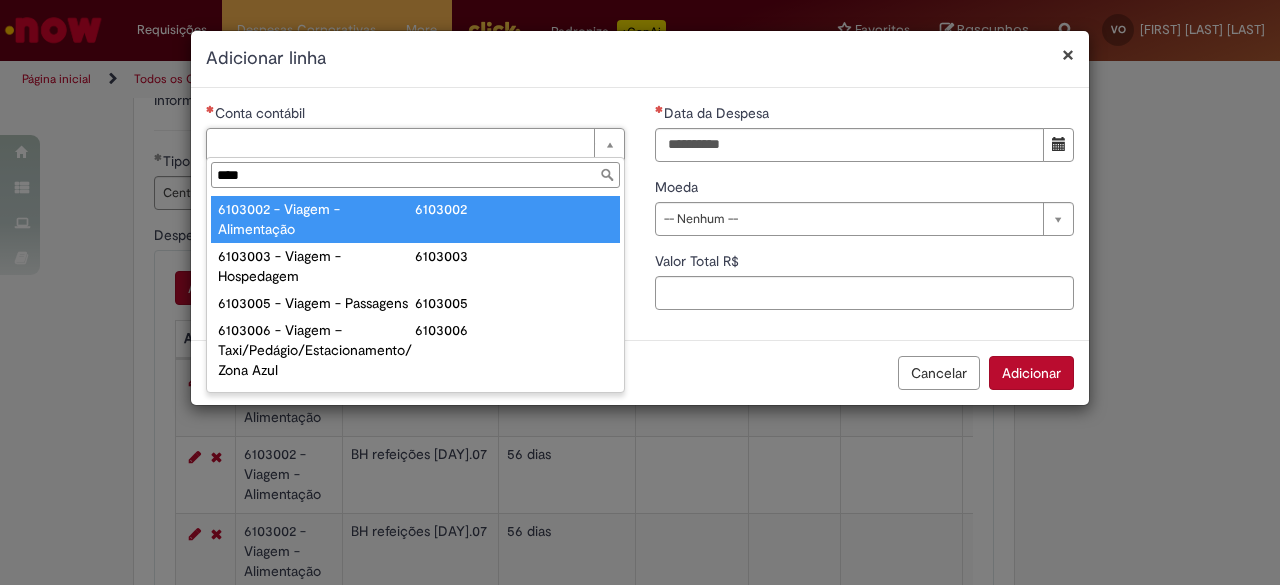 type on "**********" 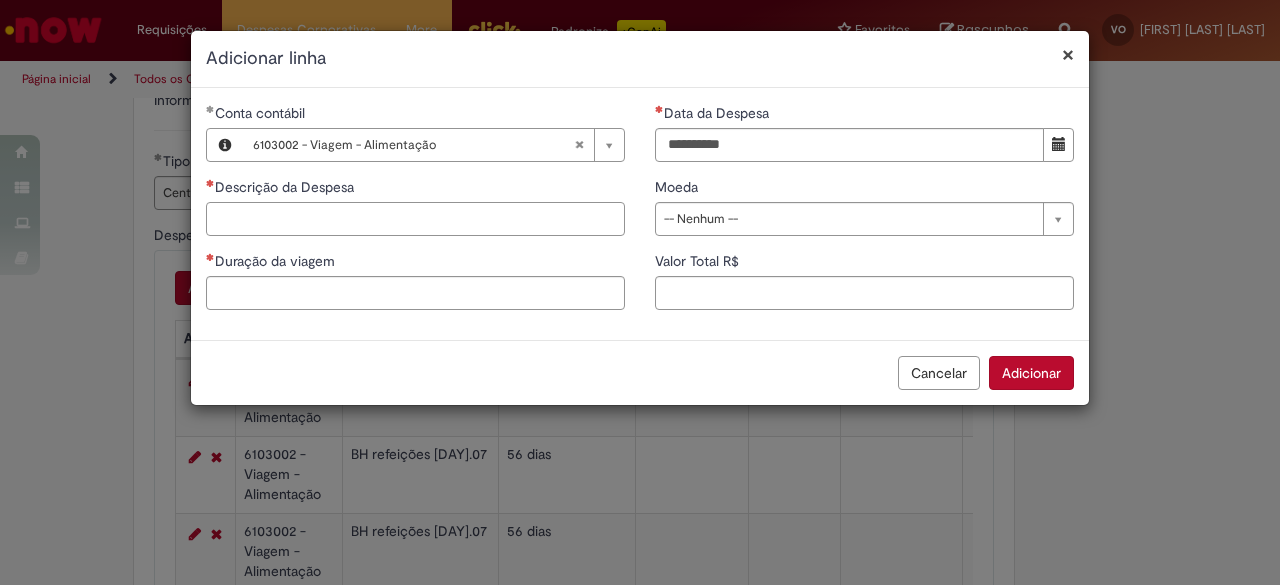 click on "Descrição da Despesa" at bounding box center [415, 219] 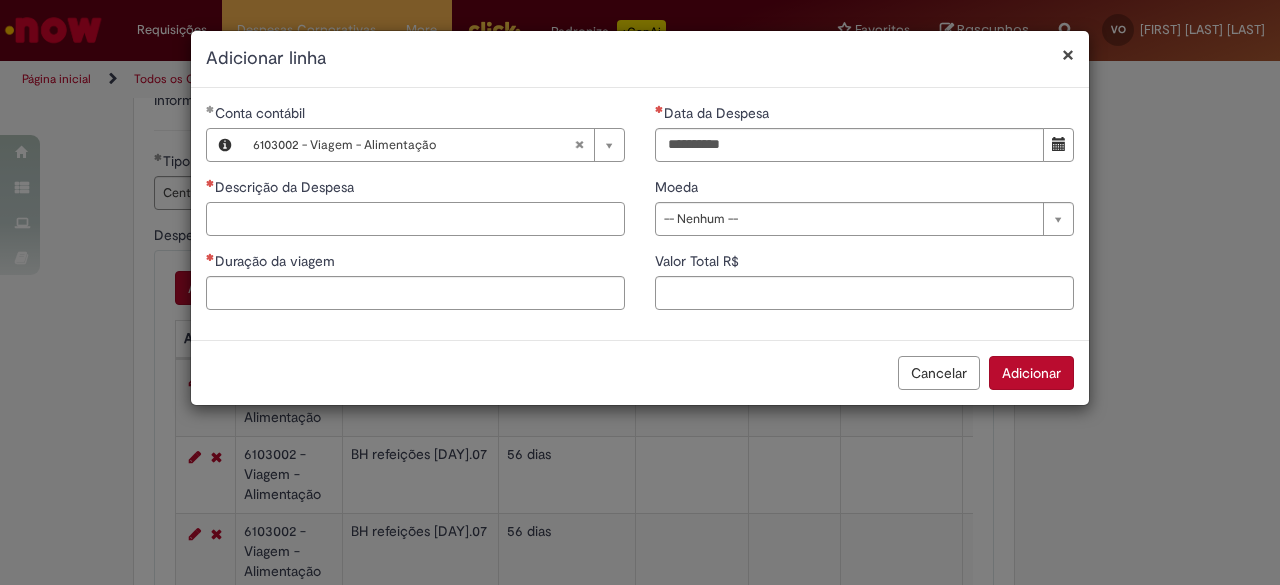 paste on "**********" 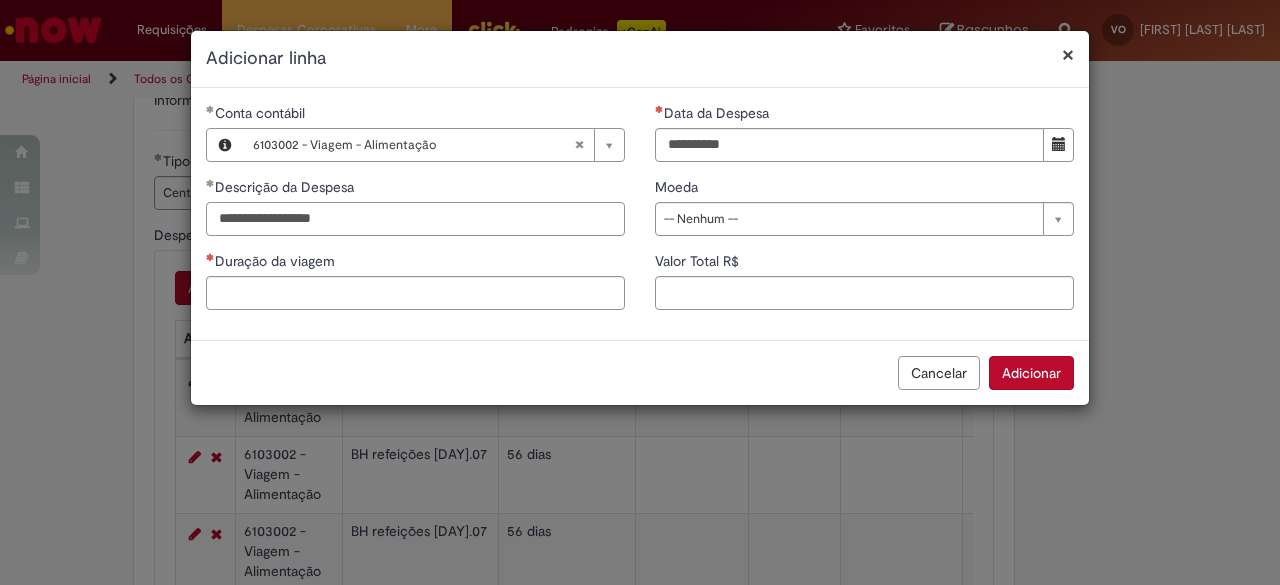 type on "**********" 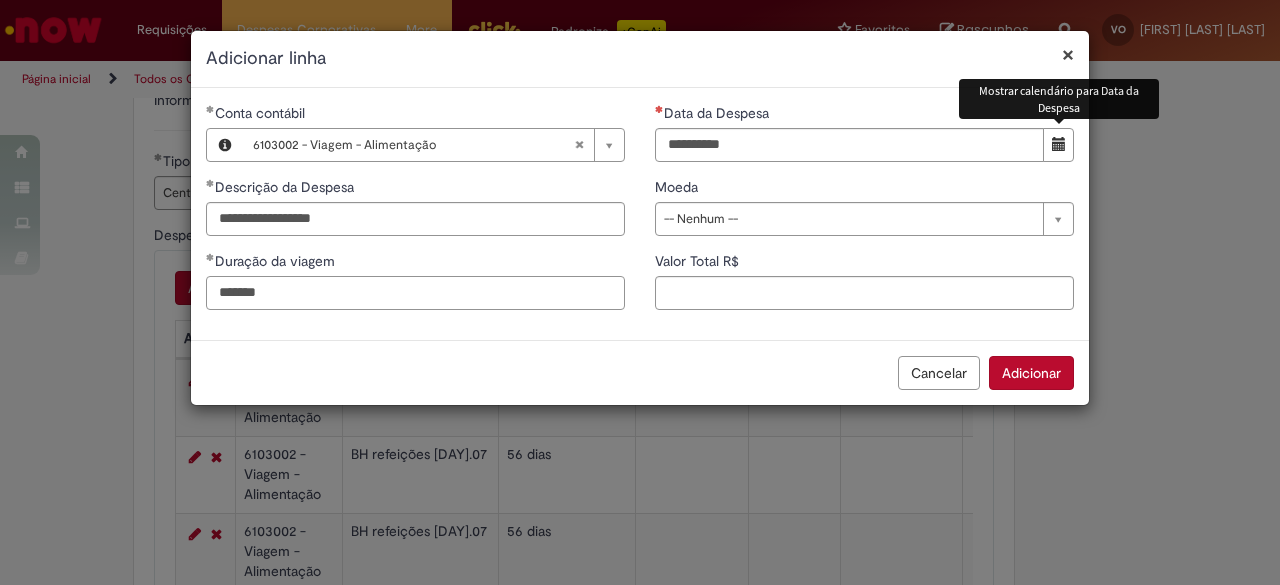 type on "*******" 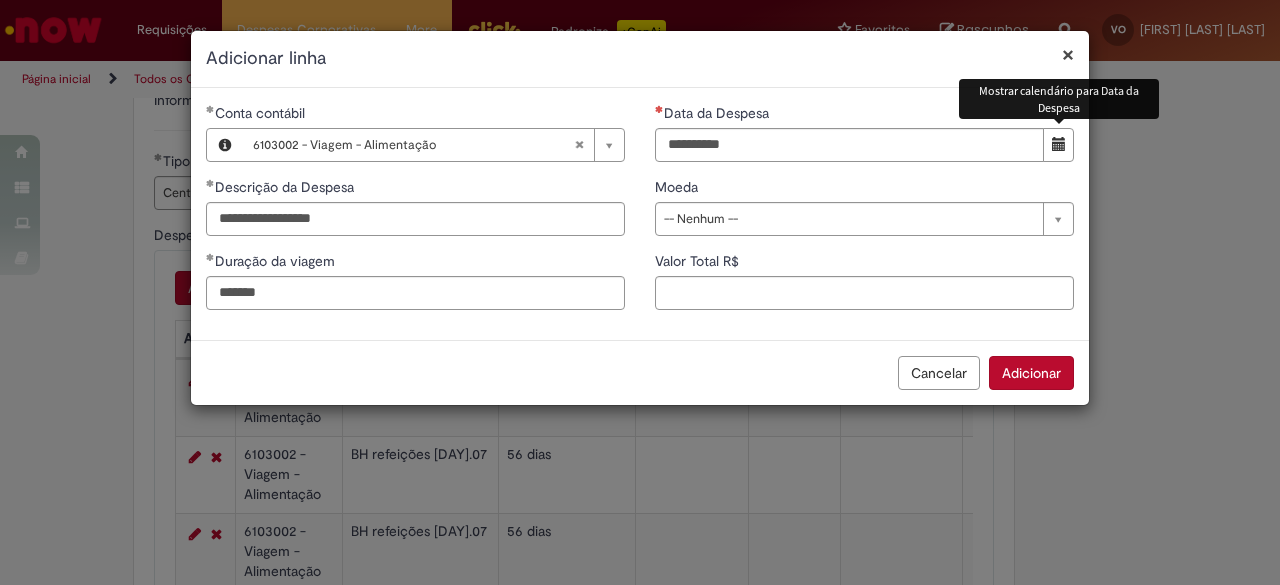 click at bounding box center [1058, 145] 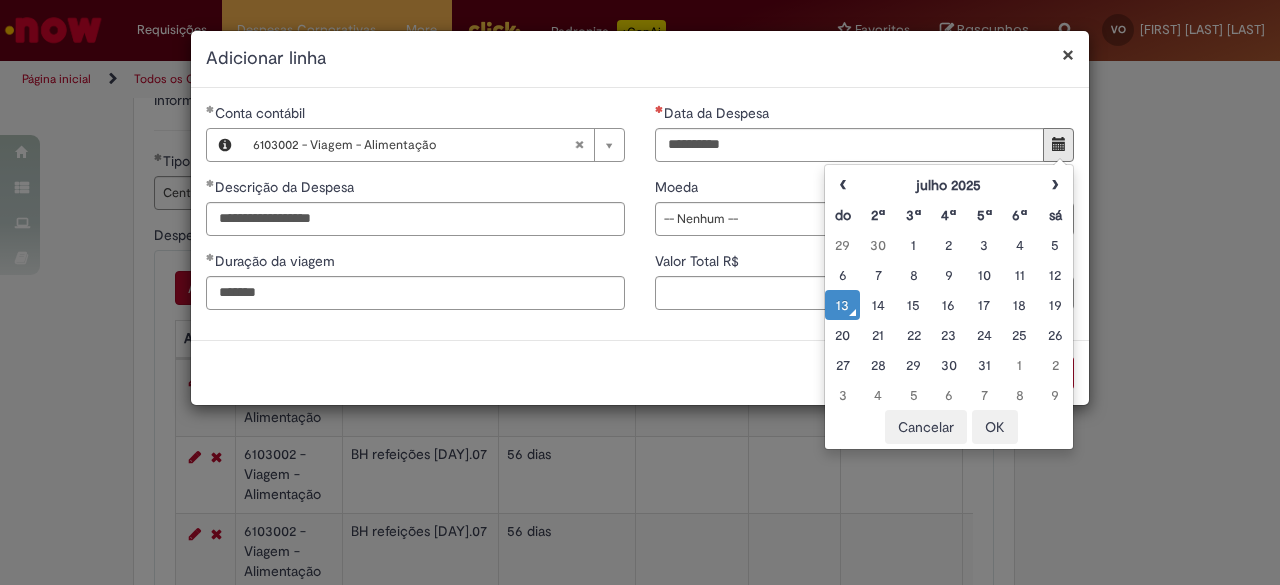 click on "13" at bounding box center (842, 305) 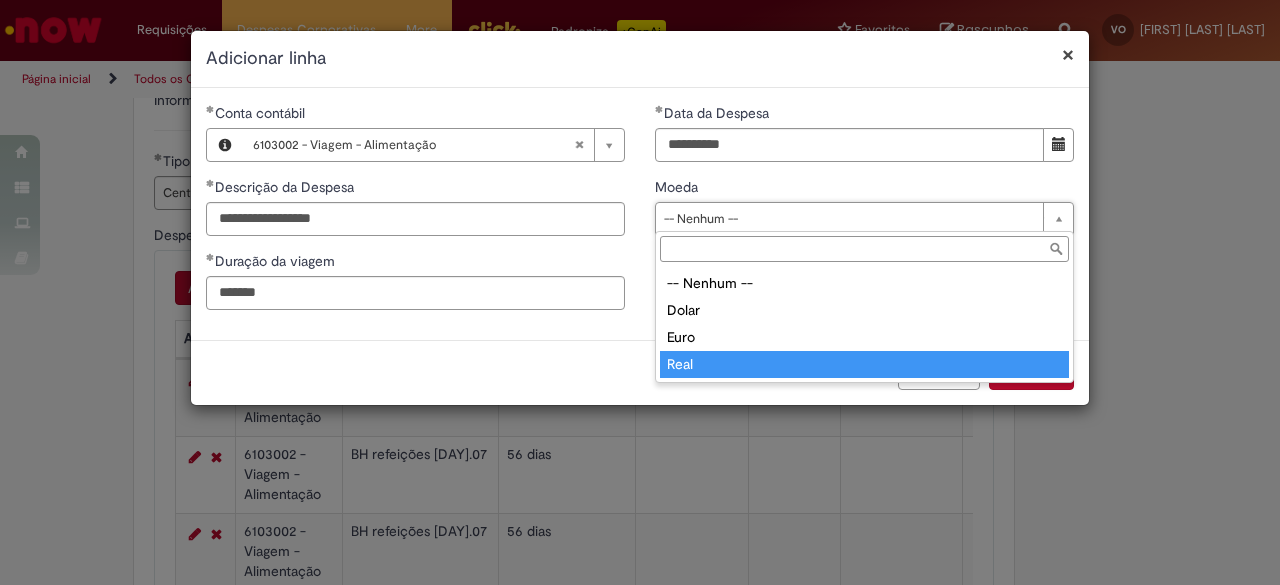 type on "****" 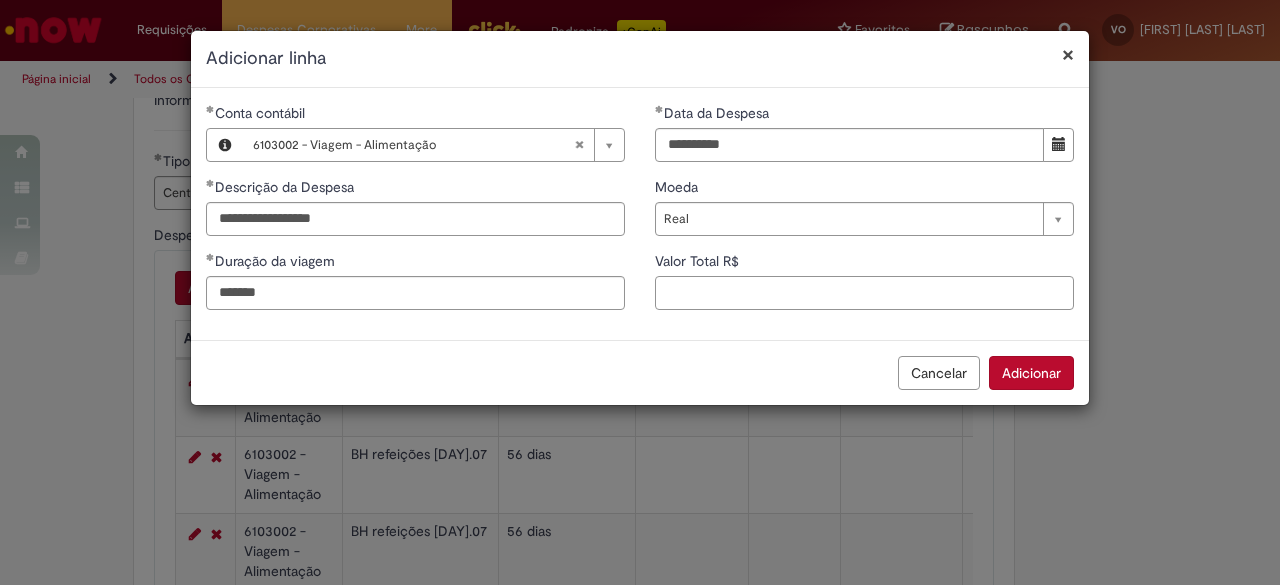 click on "Valor Total R$" at bounding box center [864, 293] 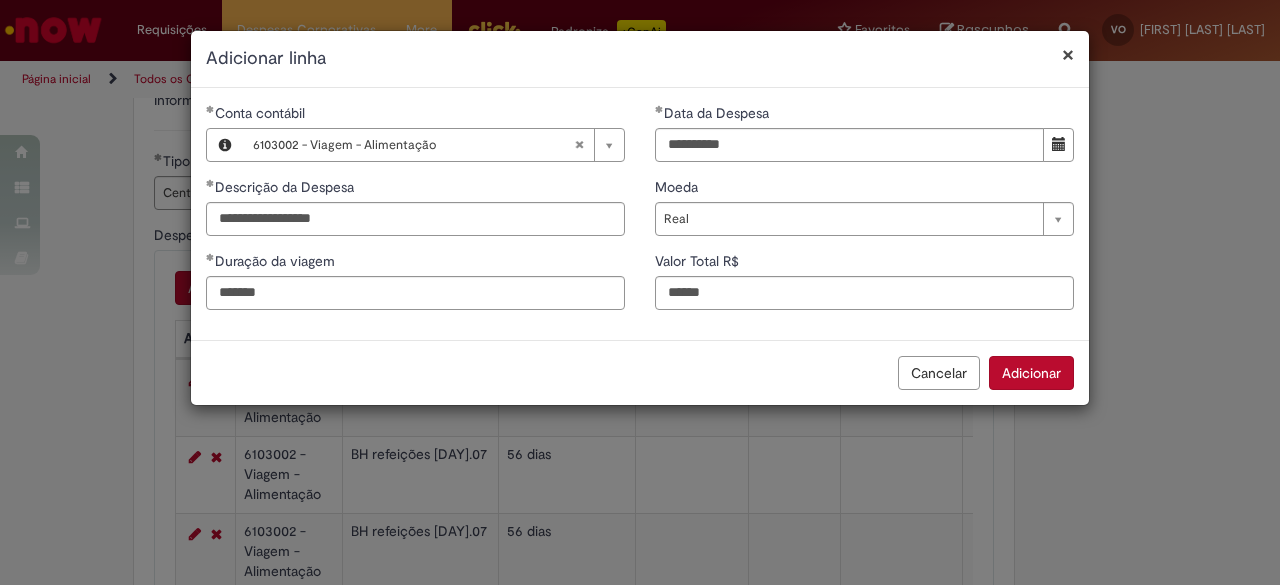 type on "******" 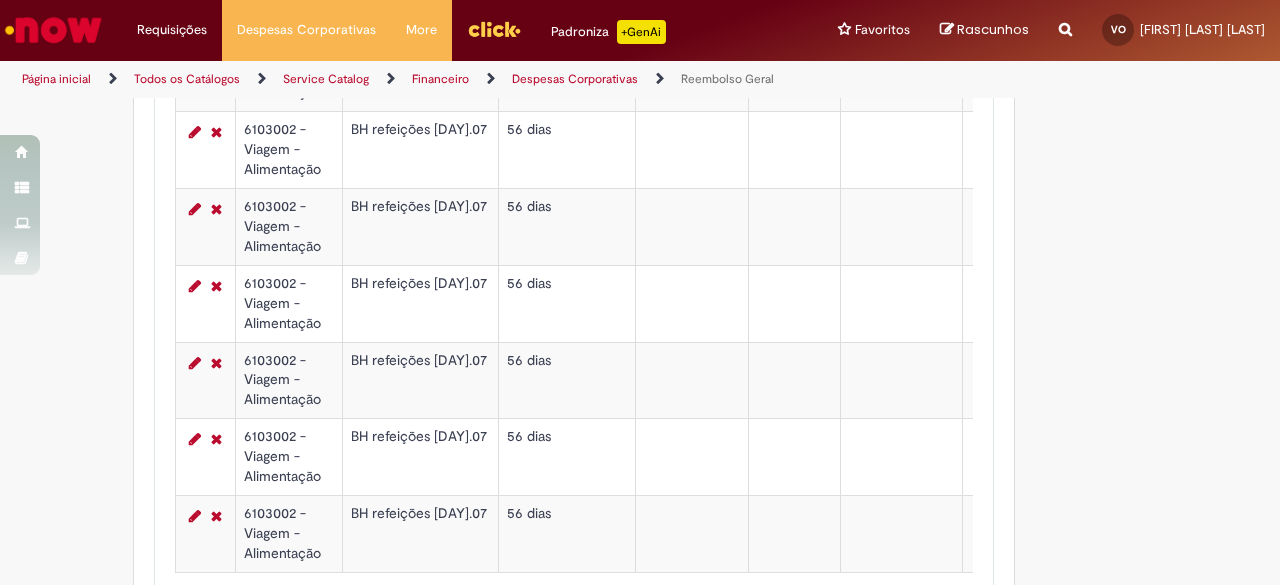 scroll, scrollTop: 1081, scrollLeft: 0, axis: vertical 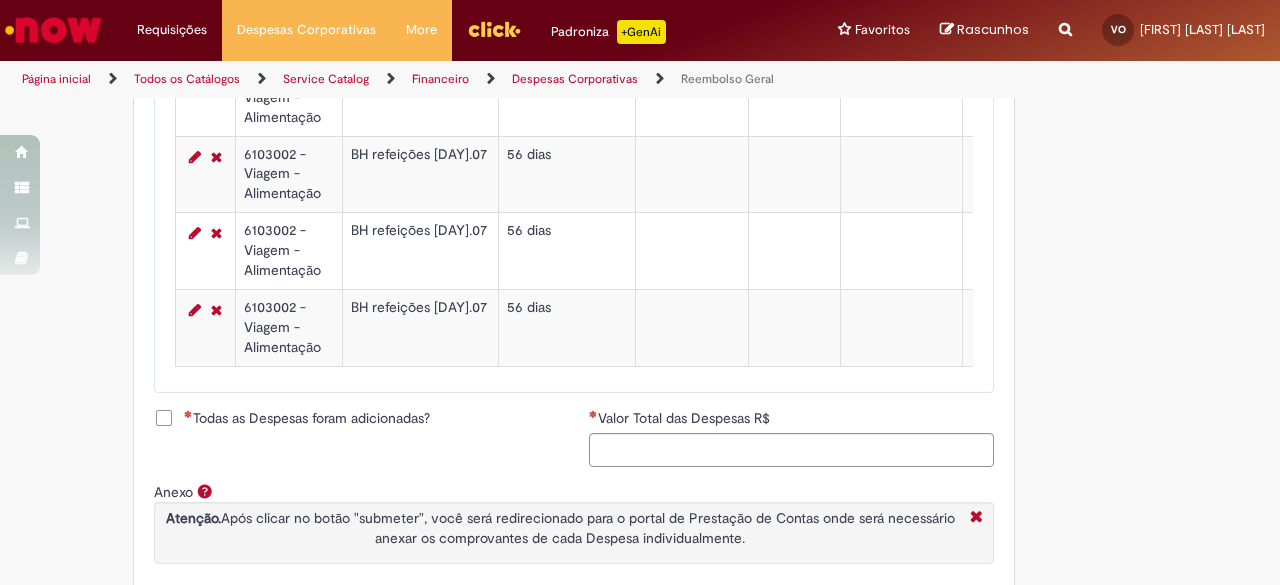 click on "Todas as Despesas foram adicionadas?" at bounding box center (307, 418) 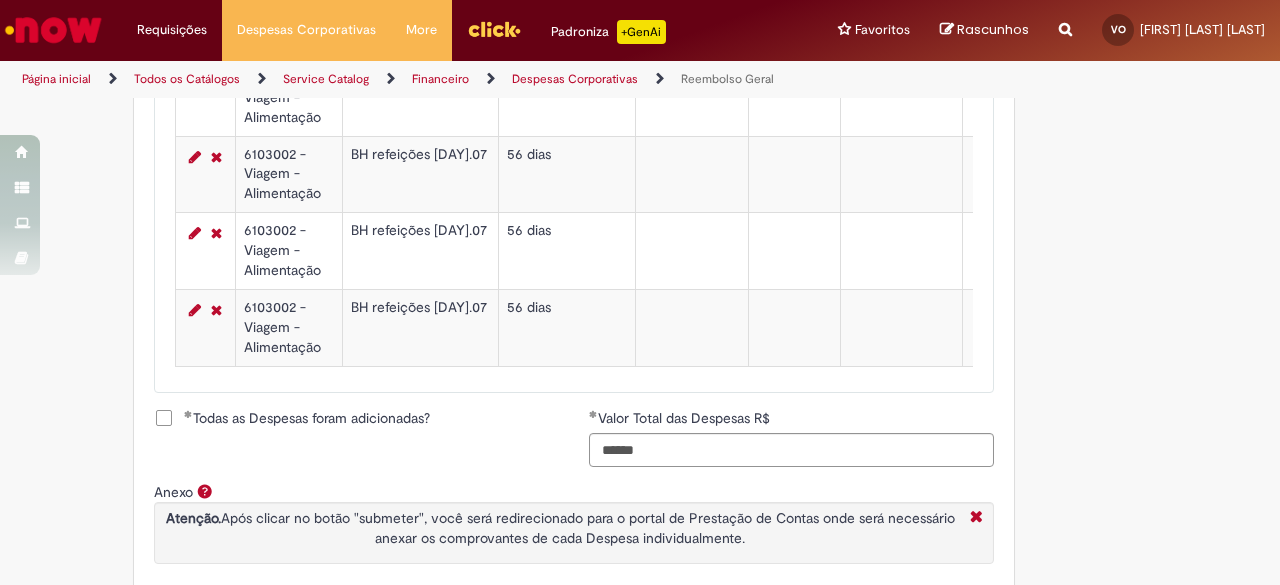 scroll, scrollTop: 1403, scrollLeft: 0, axis: vertical 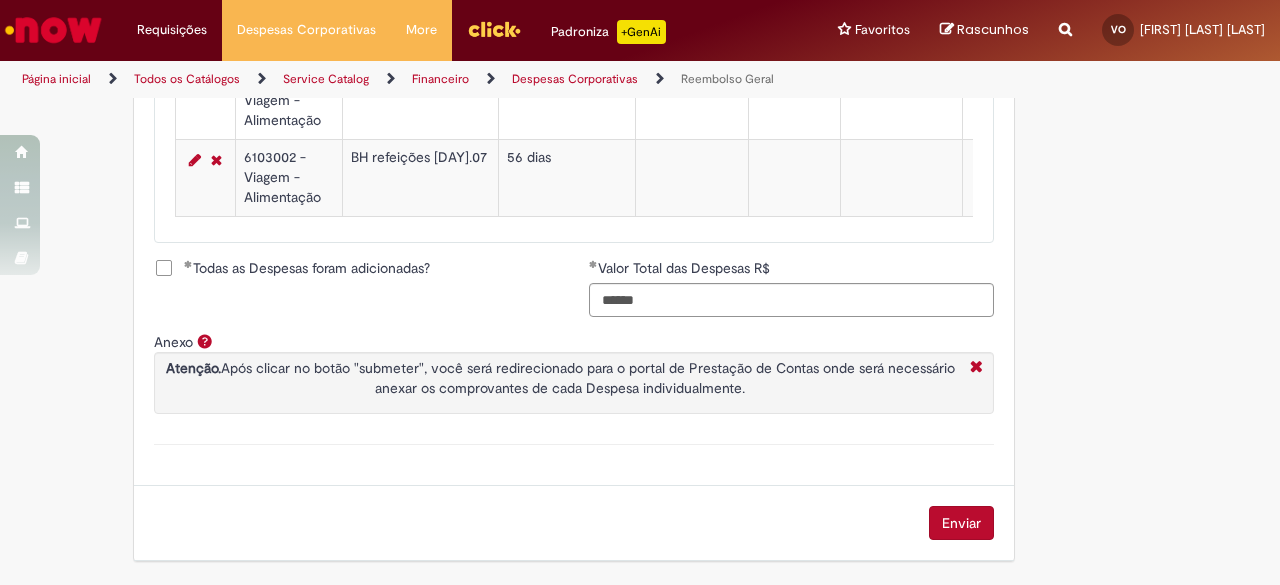click on "Enviar" at bounding box center (961, 523) 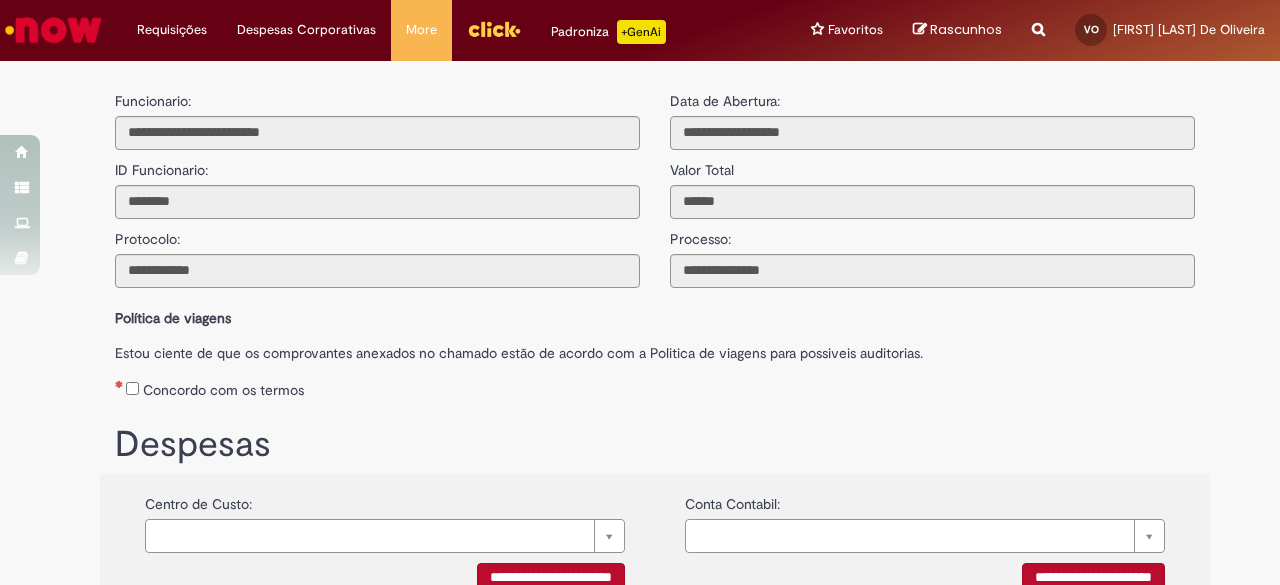 scroll, scrollTop: 0, scrollLeft: 0, axis: both 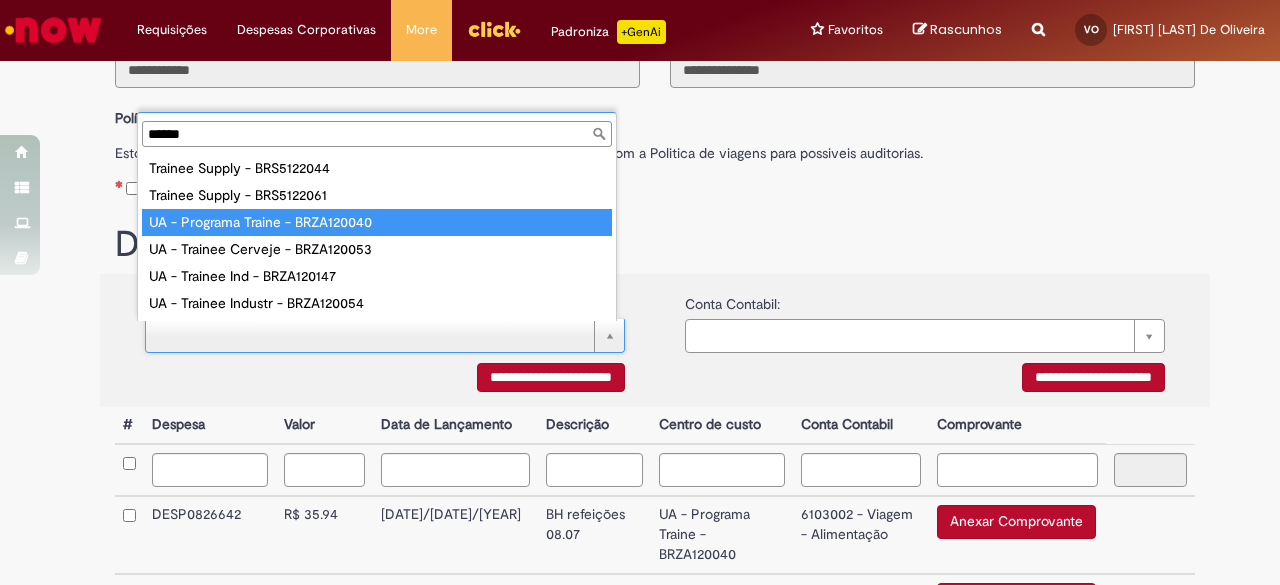 type on "******" 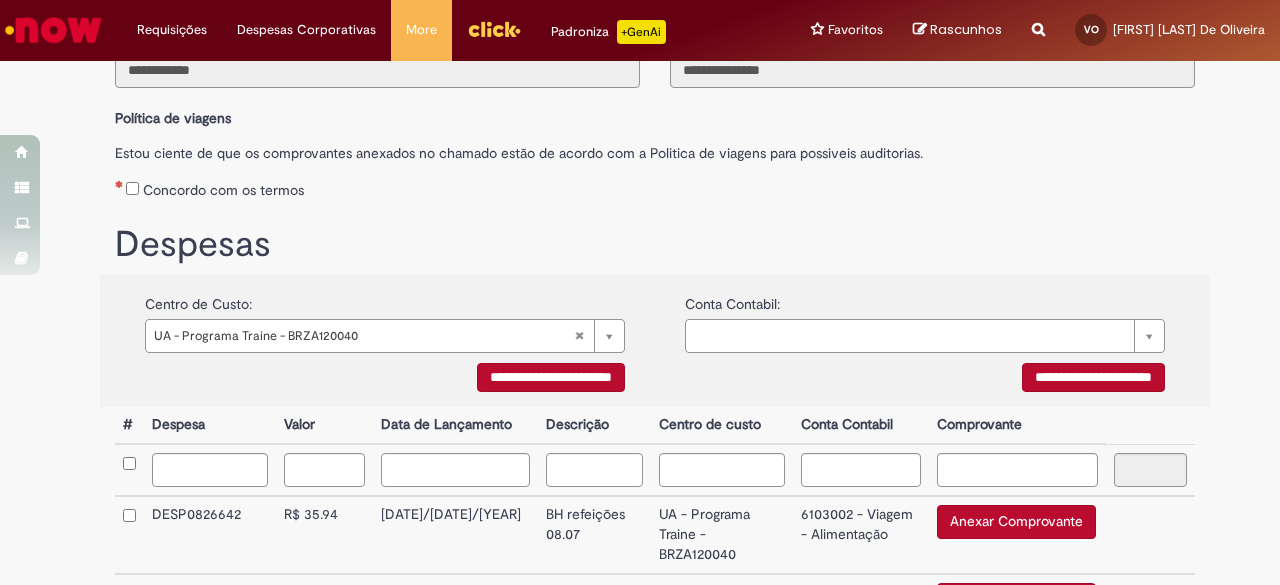 click on "**********" at bounding box center [925, 380] 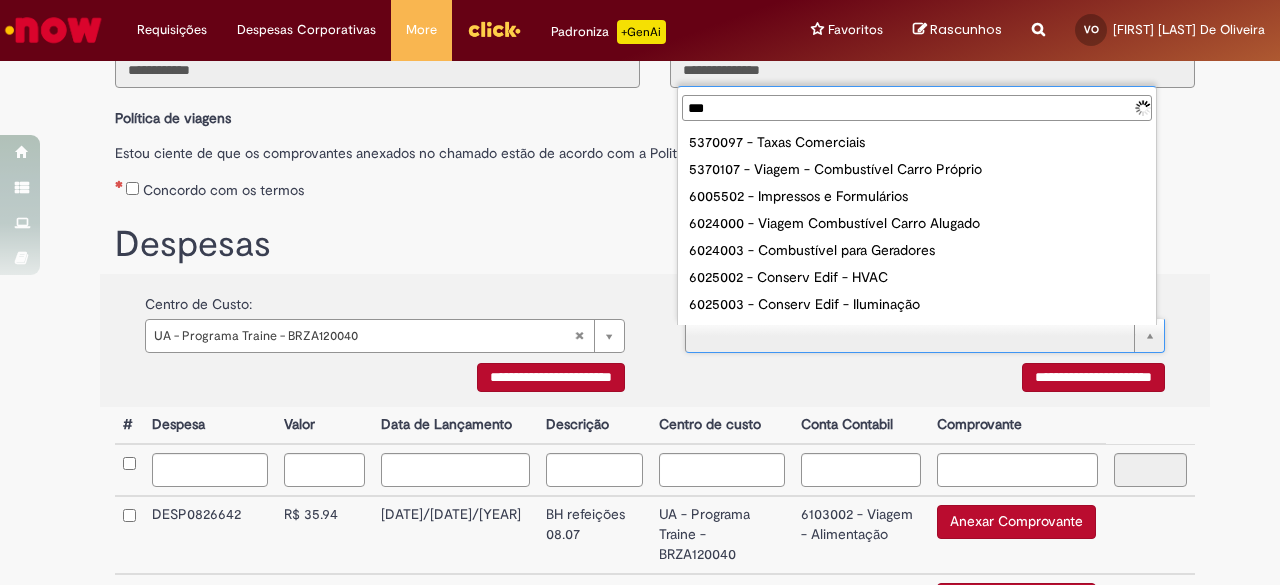 type on "****" 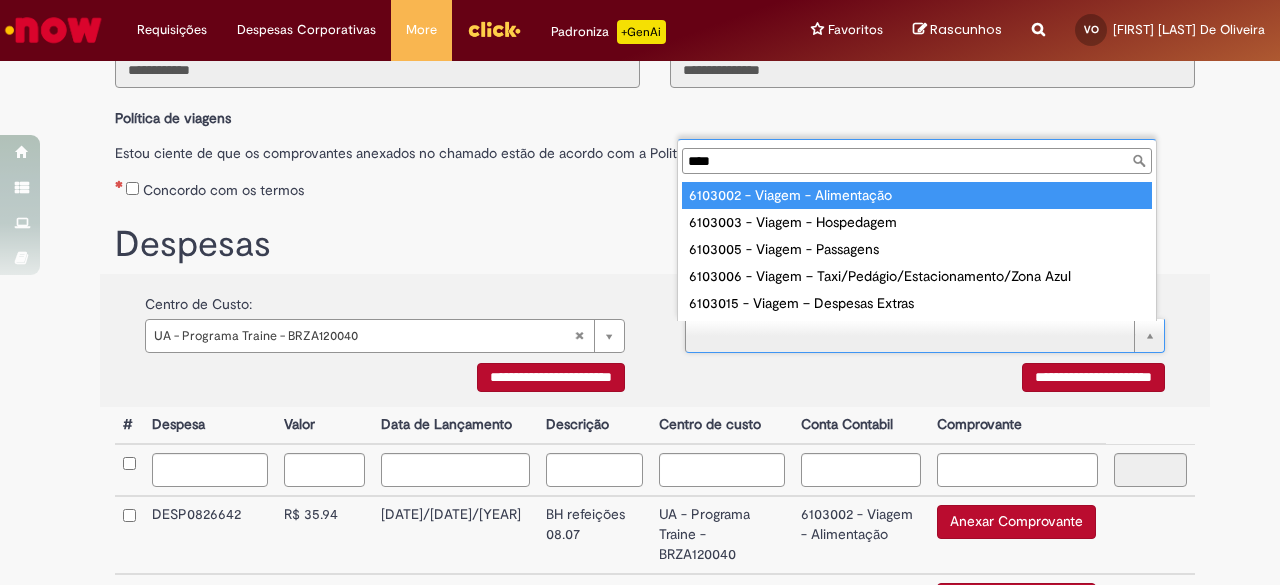 type on "**********" 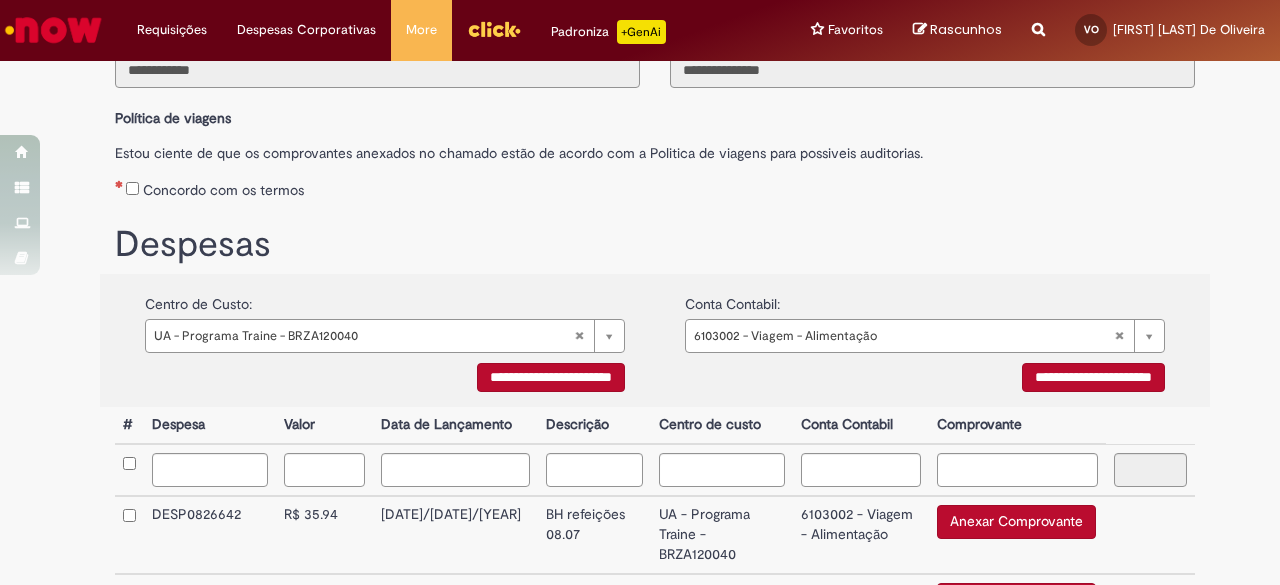 click on "Despesas" at bounding box center [655, 240] 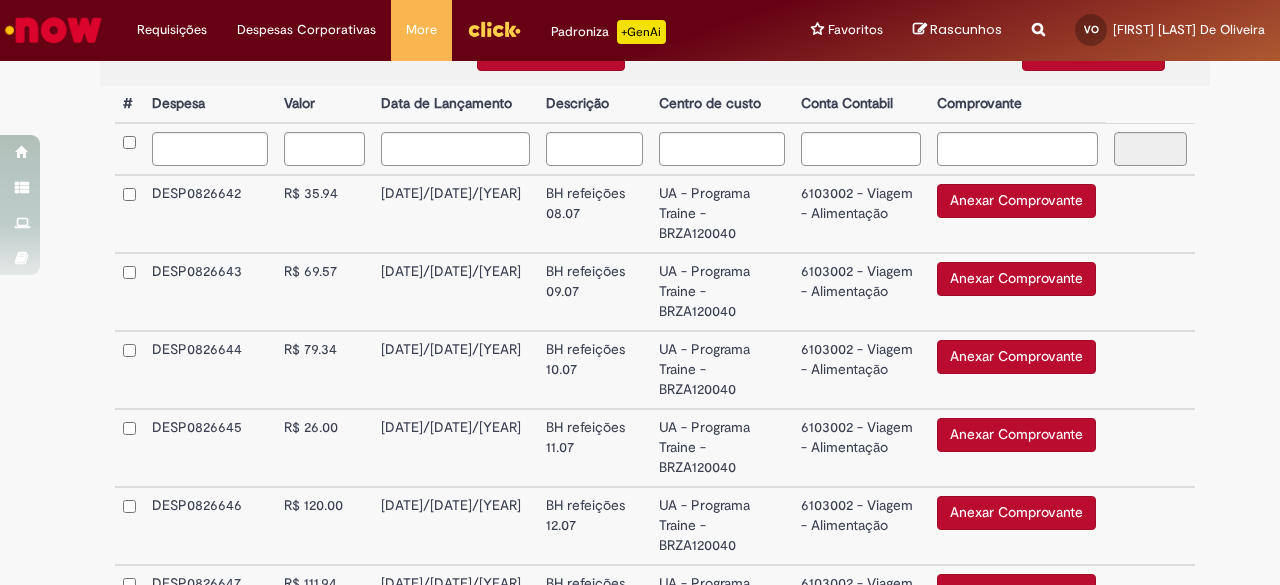 scroll, scrollTop: 515, scrollLeft: 0, axis: vertical 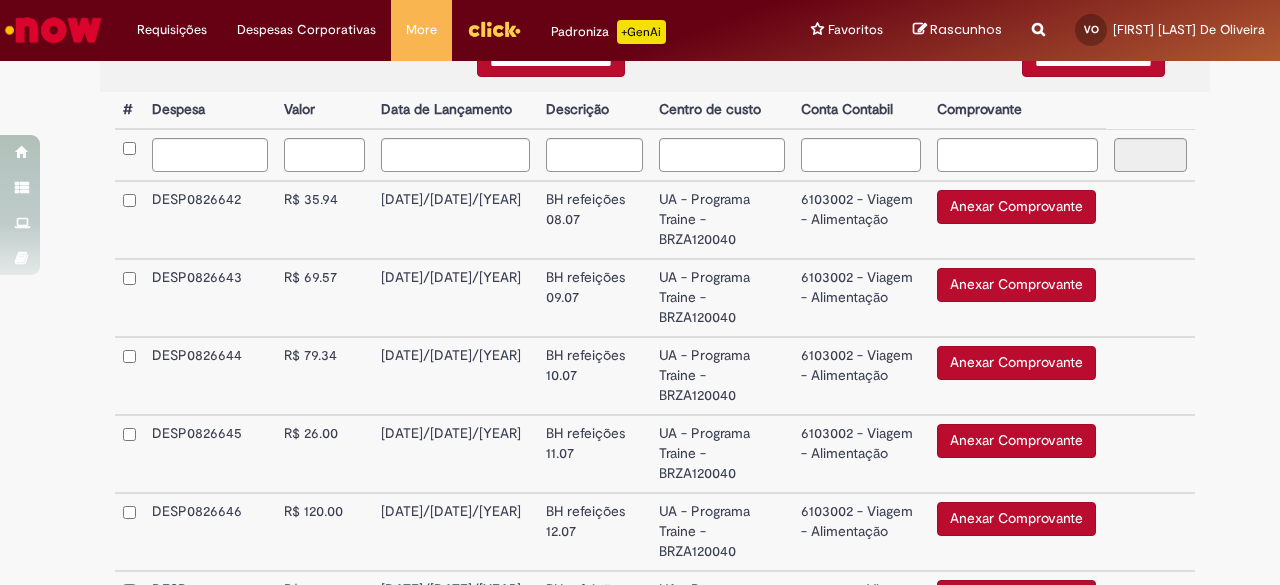 click on "Anexar Comprovante" at bounding box center [1016, 207] 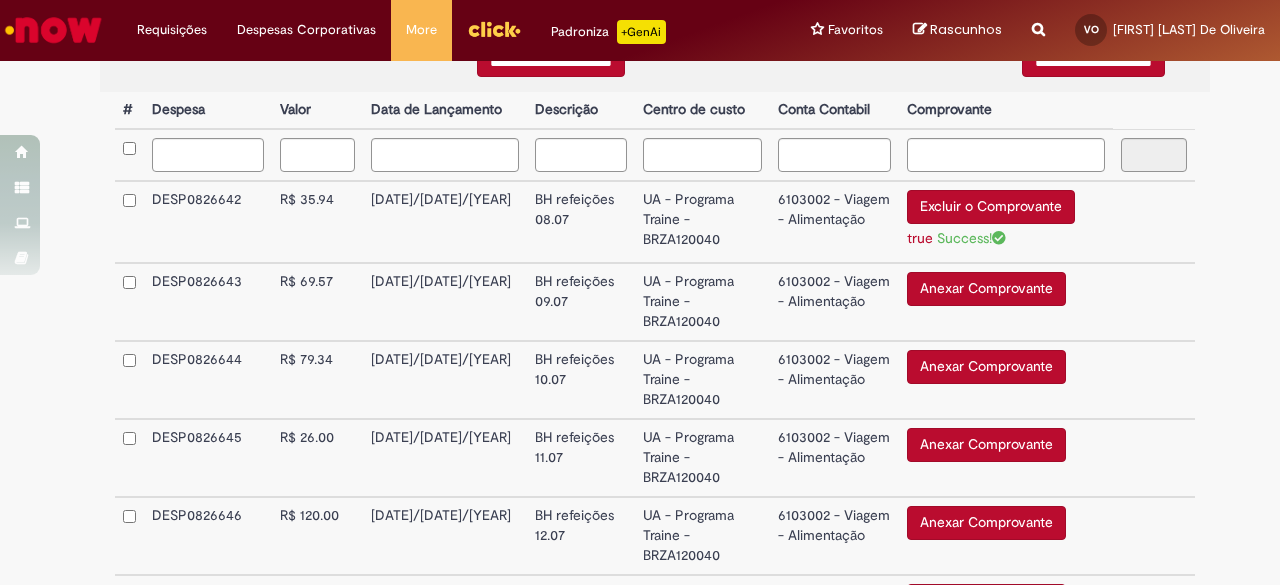click on "Anexar Comprovante" at bounding box center [986, 289] 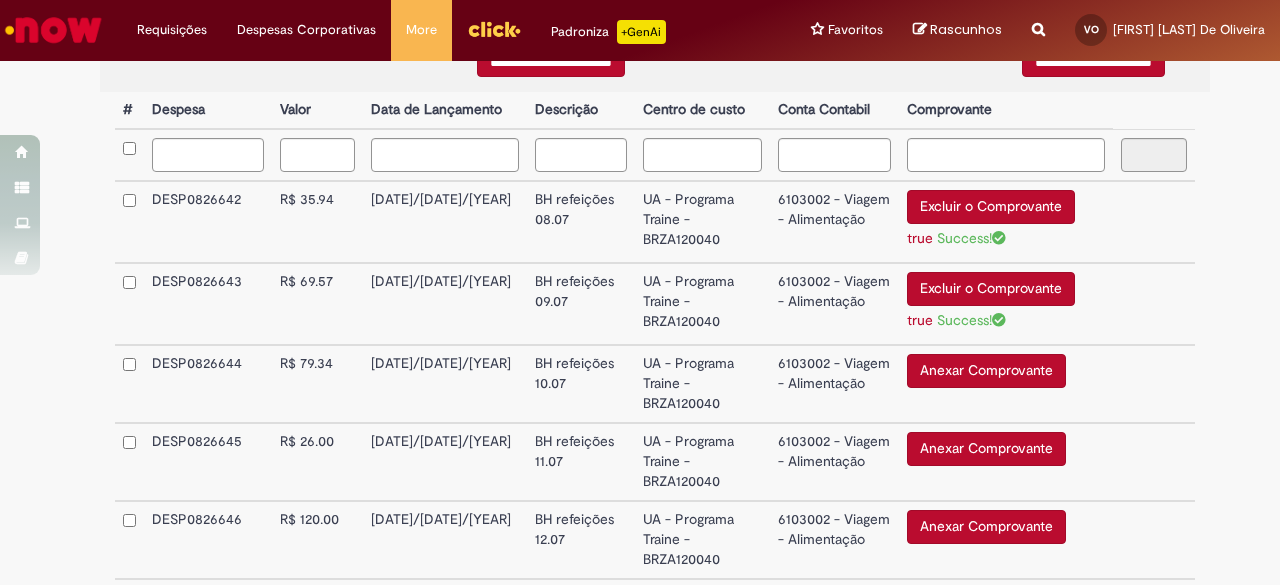 click on "Anexar Comprovante" at bounding box center [986, 371] 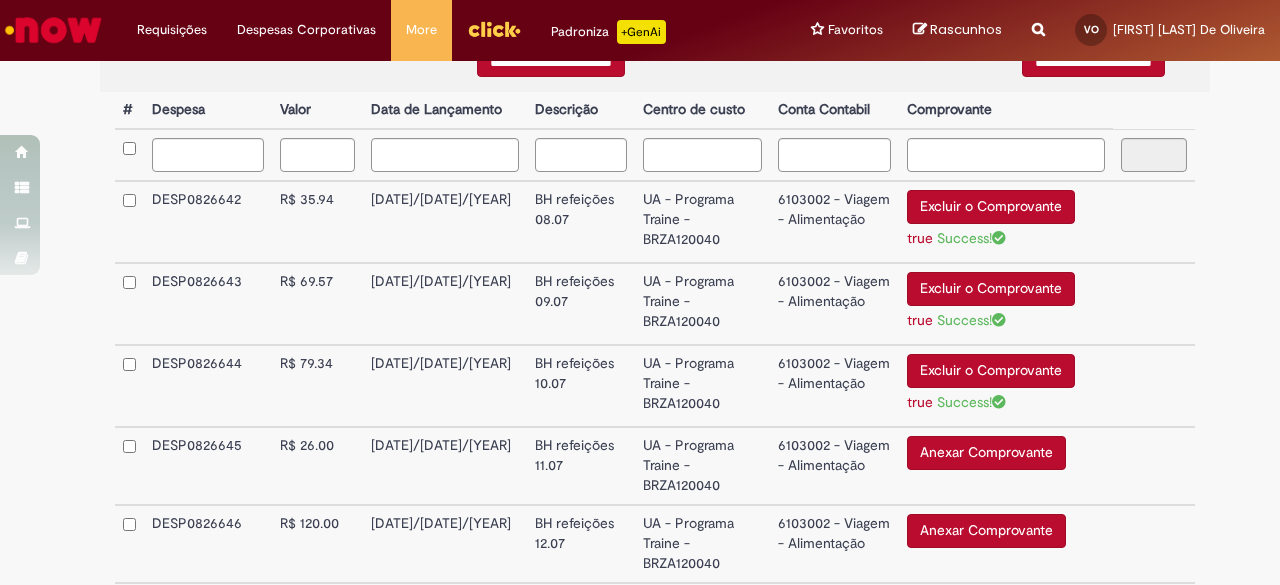 click on "Anexar Comprovante" at bounding box center [986, 453] 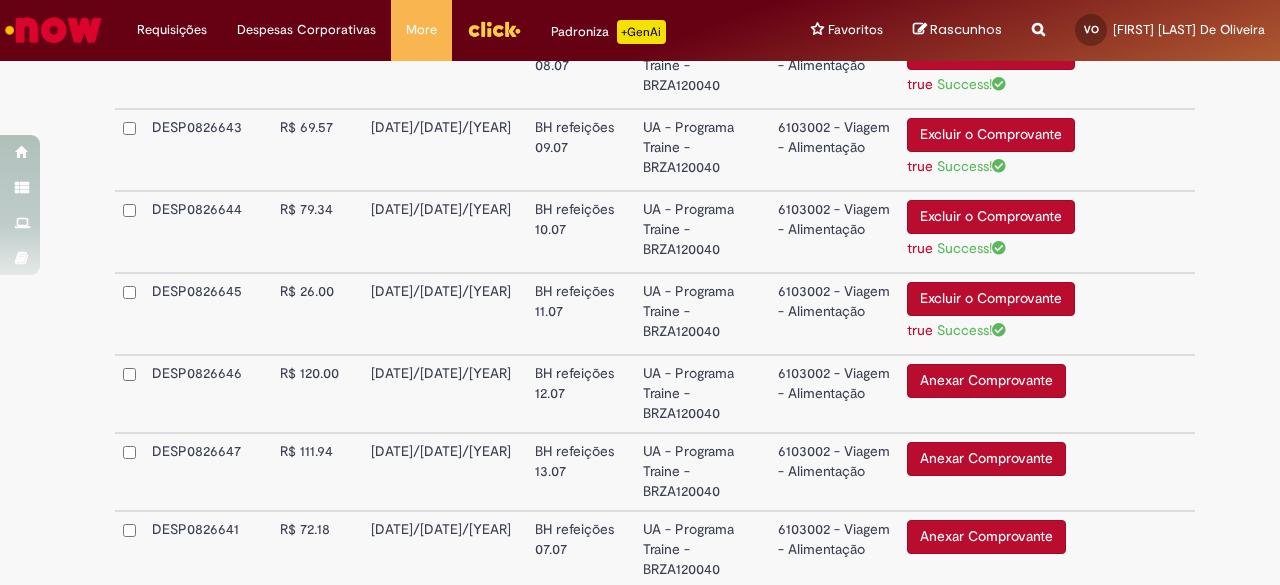 scroll, scrollTop: 723, scrollLeft: 0, axis: vertical 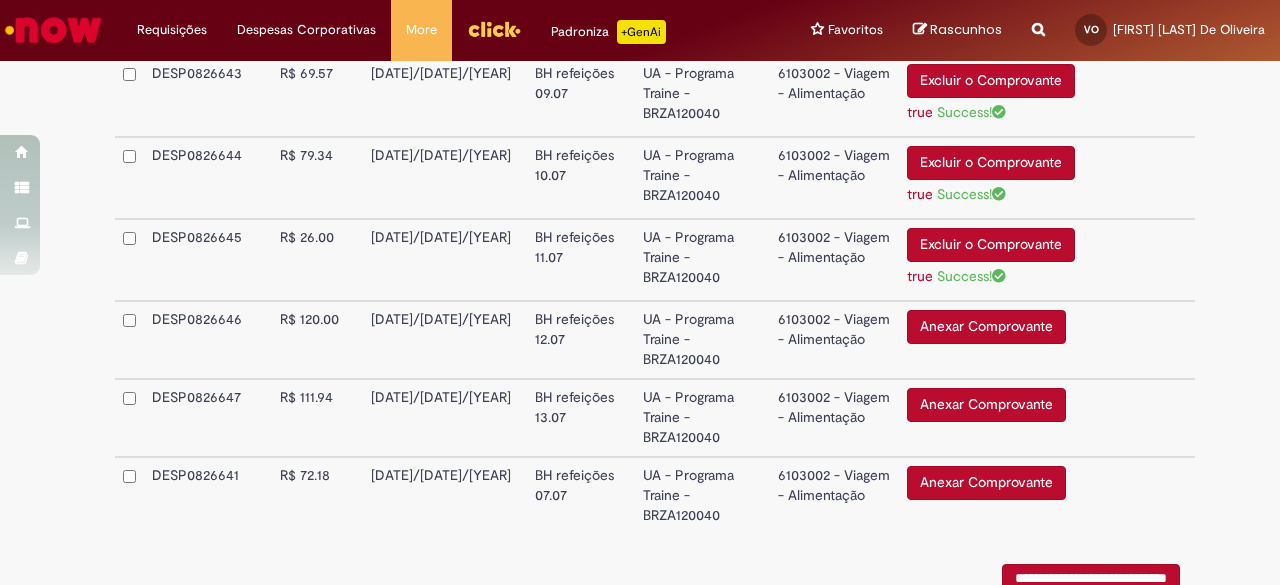 click on "Anexar Comprovante" at bounding box center (986, 327) 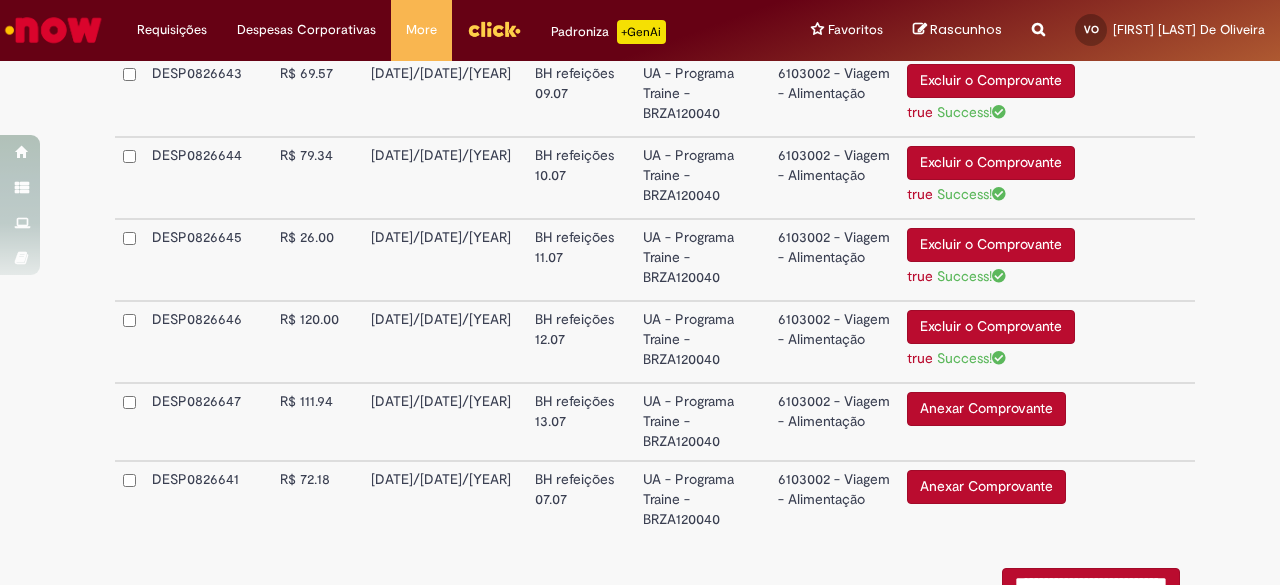click on "Anexar Comprovante" at bounding box center [986, 409] 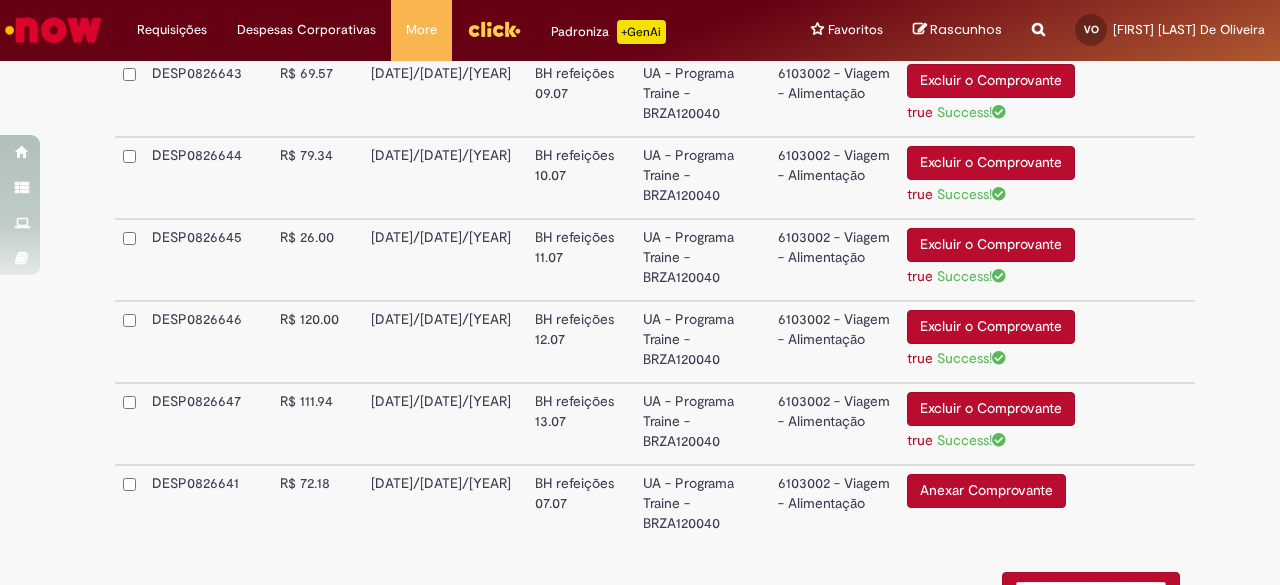 click on "Anexar Comprovante" at bounding box center (986, 491) 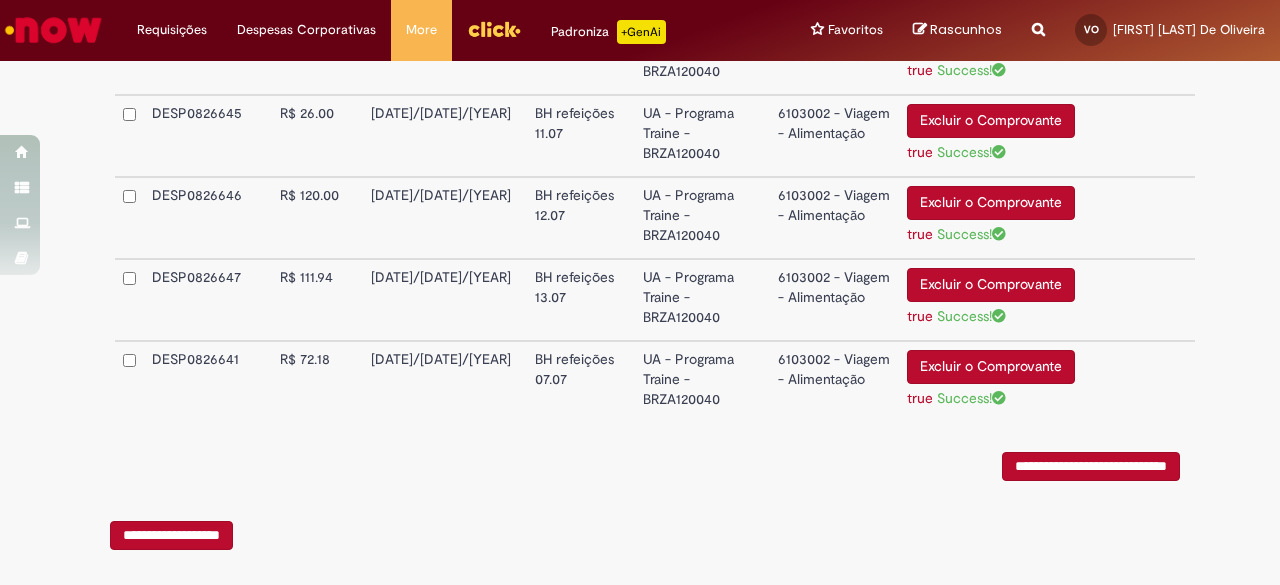 scroll, scrollTop: 884, scrollLeft: 0, axis: vertical 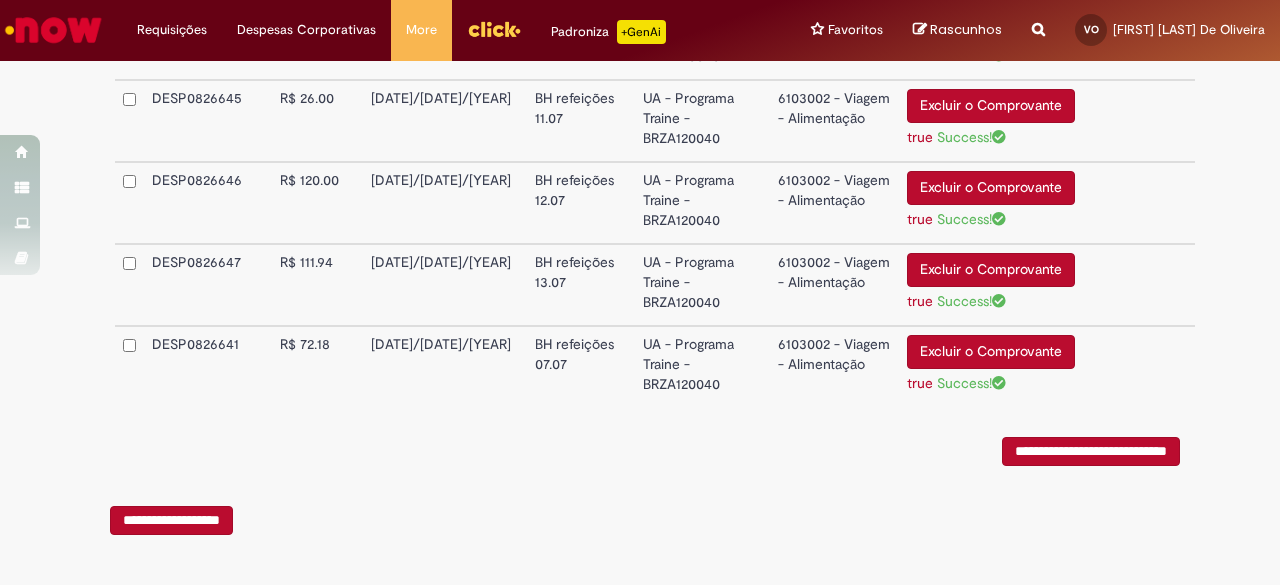 click on "**********" at bounding box center [1091, 451] 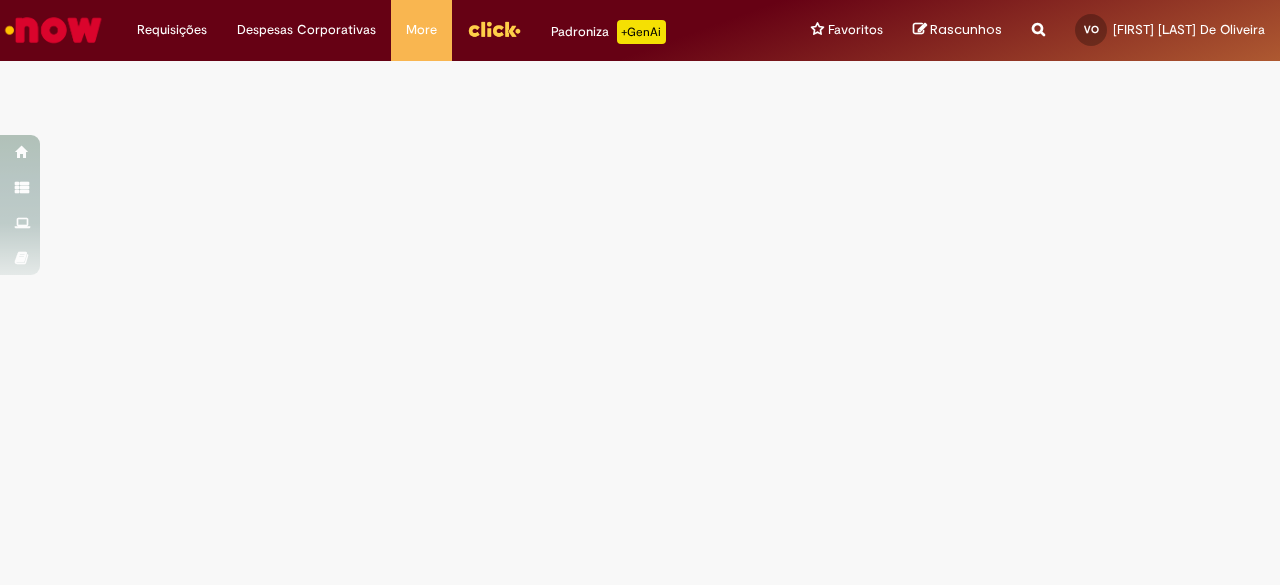scroll, scrollTop: 0, scrollLeft: 0, axis: both 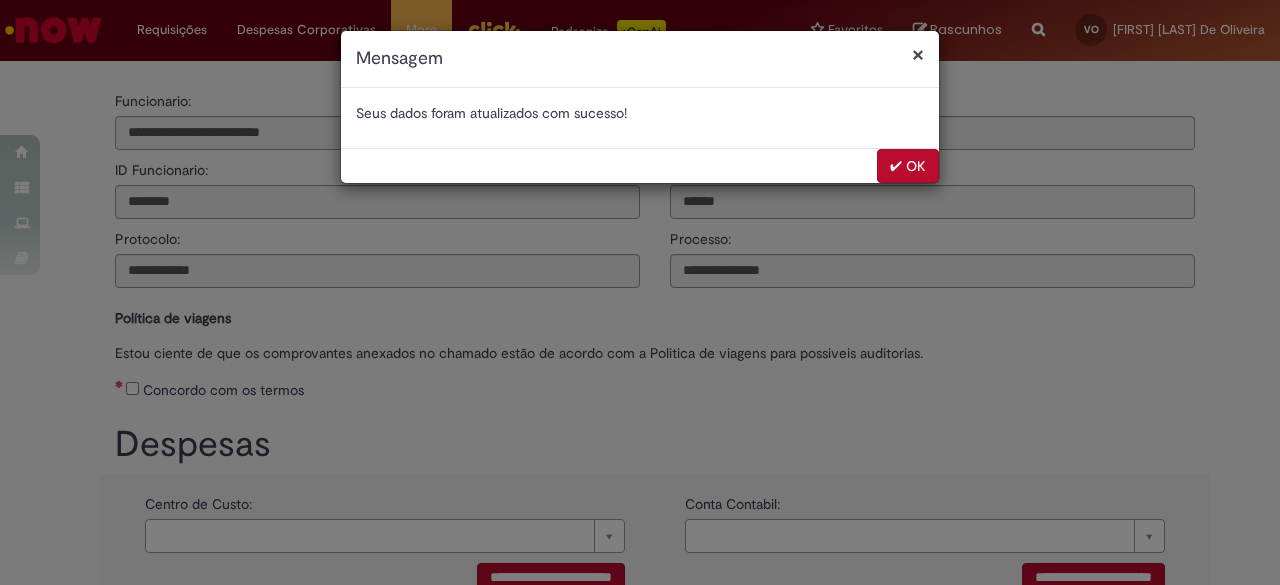 click on "✔ OK" at bounding box center (908, 166) 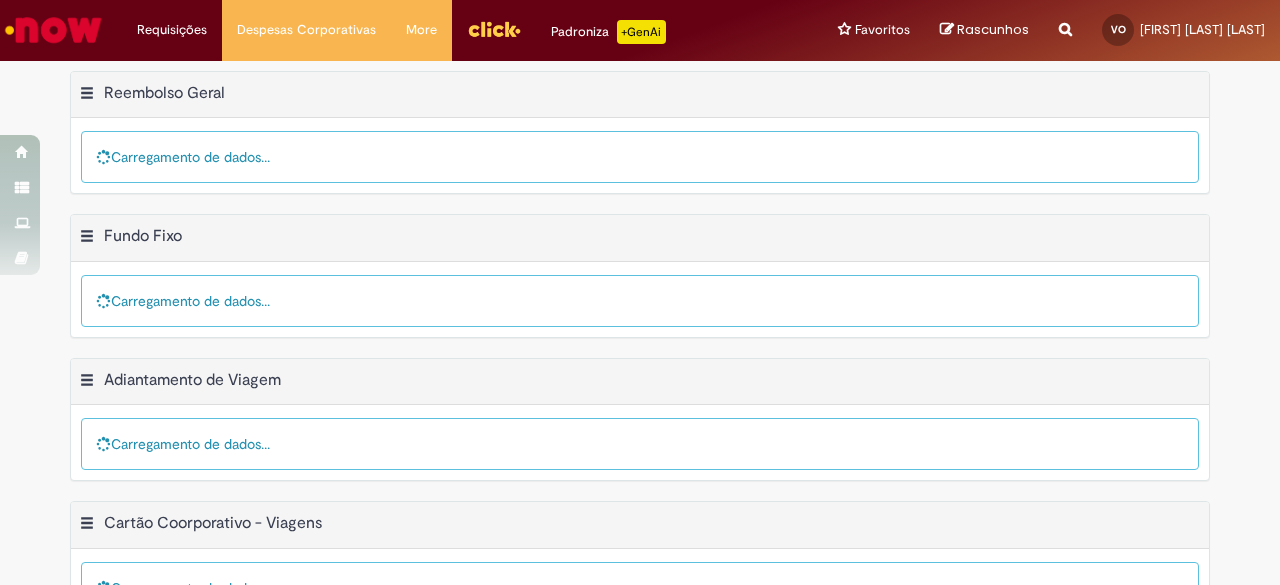 scroll, scrollTop: 0, scrollLeft: 0, axis: both 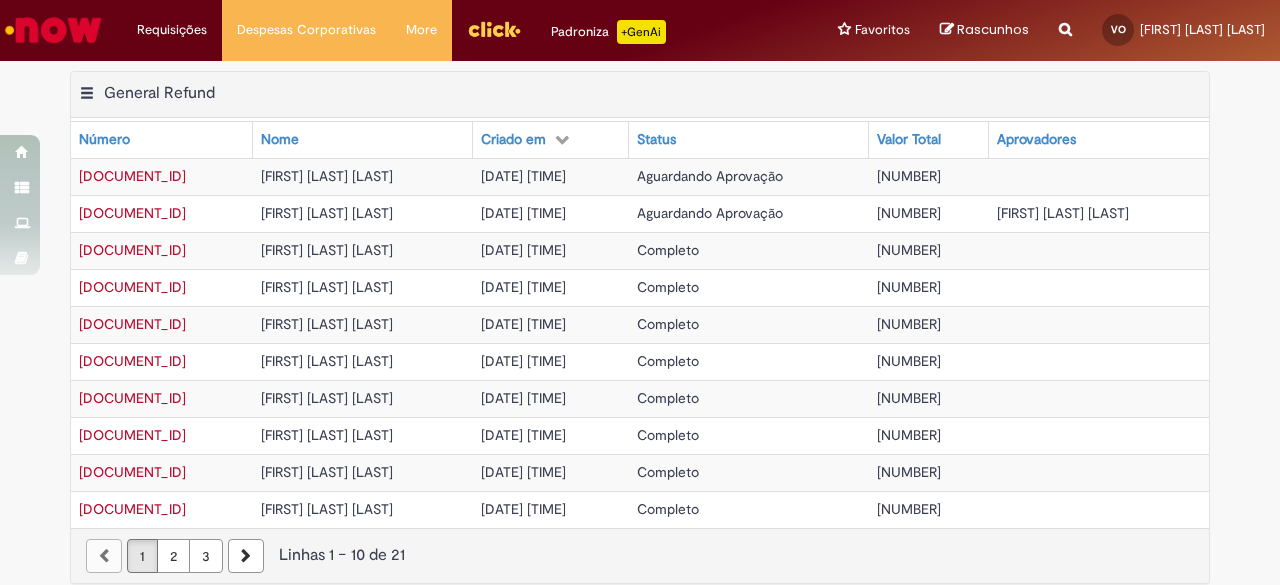 click on "Meus Reembolsos
Exportar como PDF   Exportar como Excel   Exportar como CSV
General Refund Tabela - Página 1
Mostrar filtro       Tudo     >   Funcionário é Victor Queiroz De Oliveira     >   Processo = Reembolso Geral
General Refund
Número
Nome
Criado em
Status
Valor Total
Aprovadores
DCREQ0160487 Victor Queiroz De Oliveira 13/07/2025 18:35:00 Aguardando Aprovação 514,97
DCREQ0159810 Victor Queiroz De Oliveira 06/07/2025 20:39:08 Aguardando Aprovação 454,88 Nathalia Pontes Amorim
DCREQ0157951 Victor Queiroz De Oliveira 29/06/2025 19:54:23 Completo 467,18
DCREQ0157316 Victor Queiroz De Oliveira 22/06/2025 18:59:03 Completo 27,6
DCREQ0157313 22/06/2025 18:51:32" at bounding box center [640, 548] 